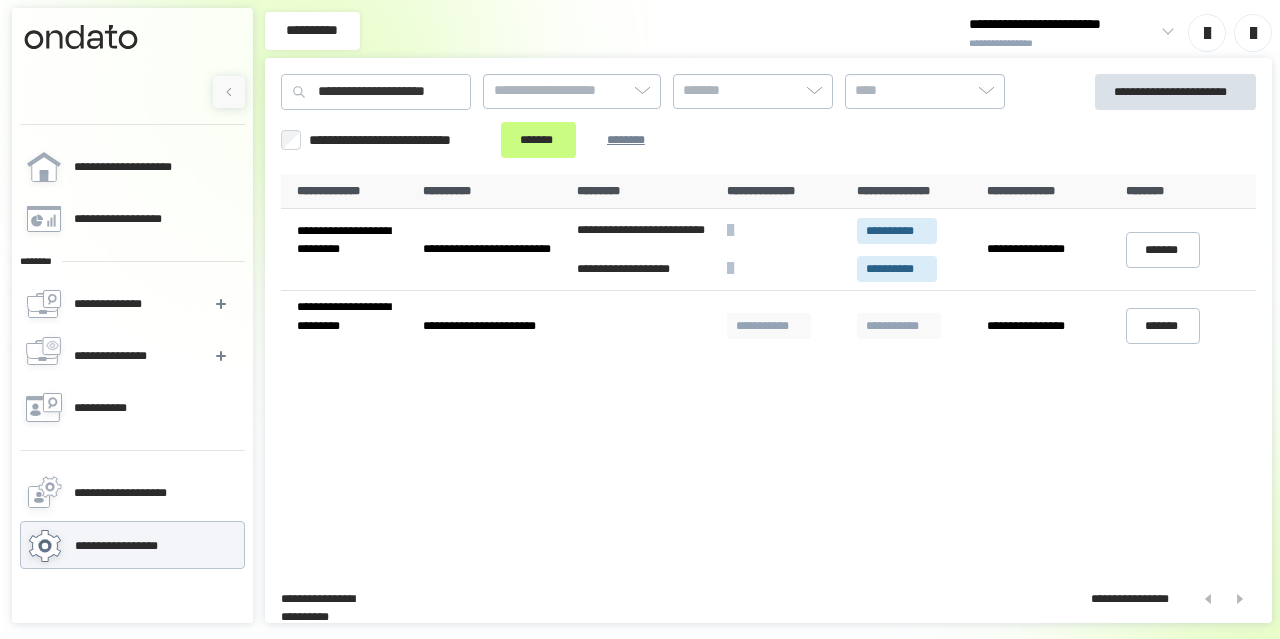 scroll, scrollTop: 0, scrollLeft: 0, axis: both 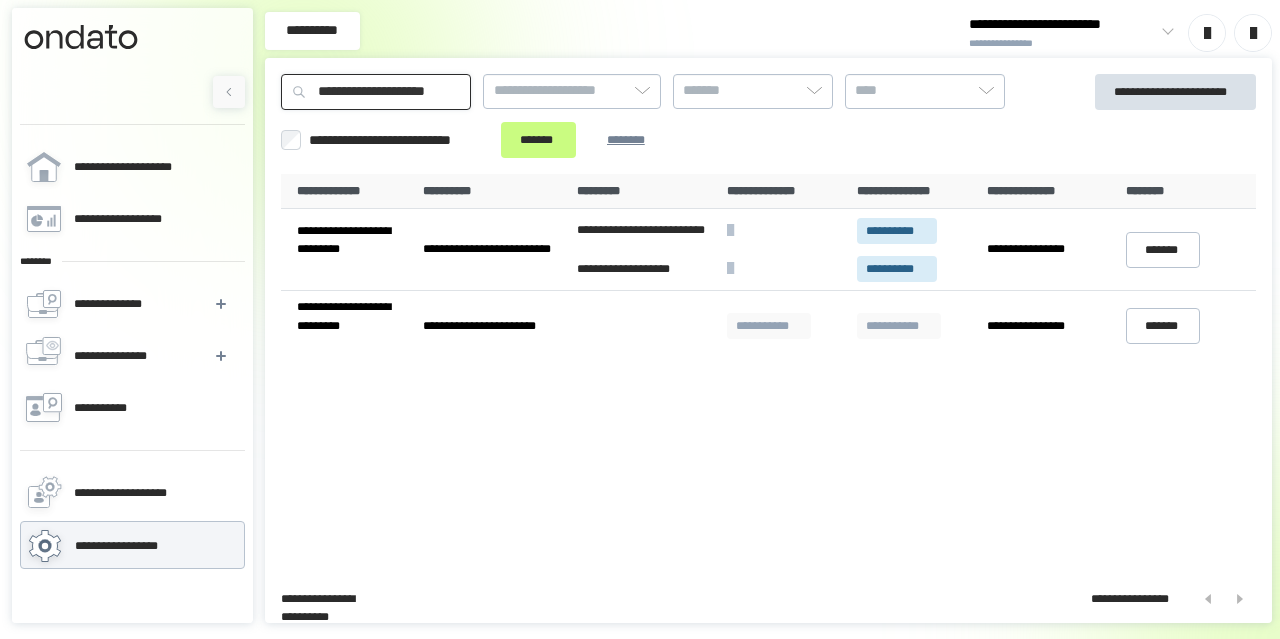 drag, startPoint x: 468, startPoint y: 93, endPoint x: 205, endPoint y: 66, distance: 264.3823 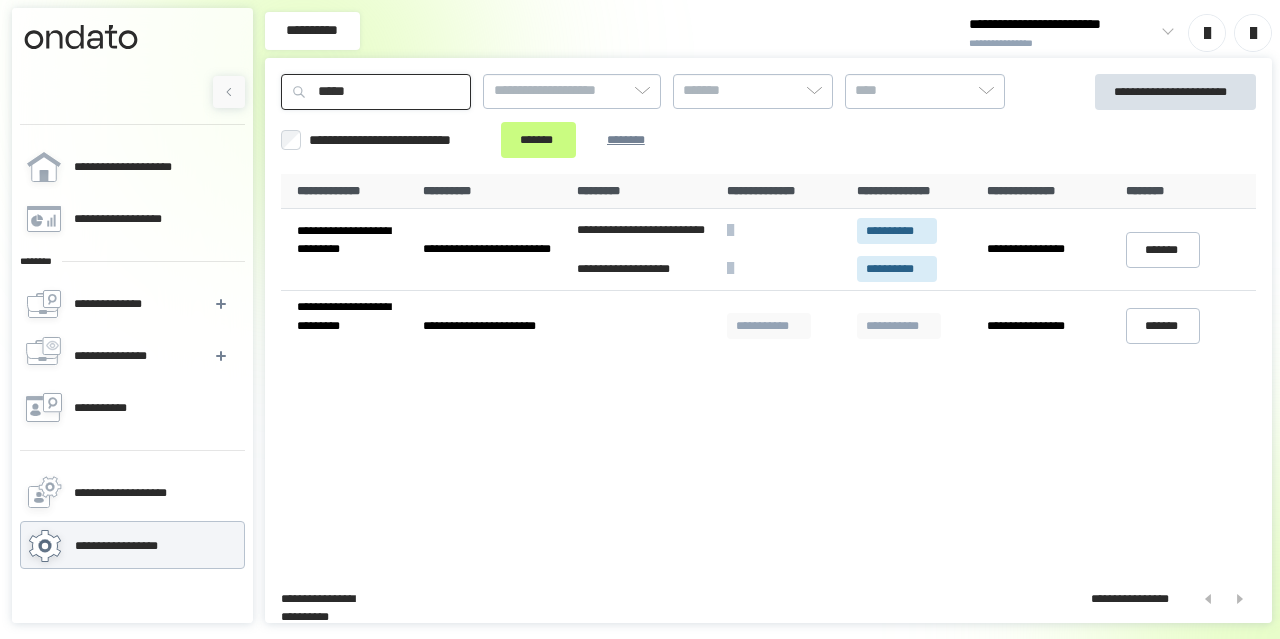 click on "*******" at bounding box center (538, 140) 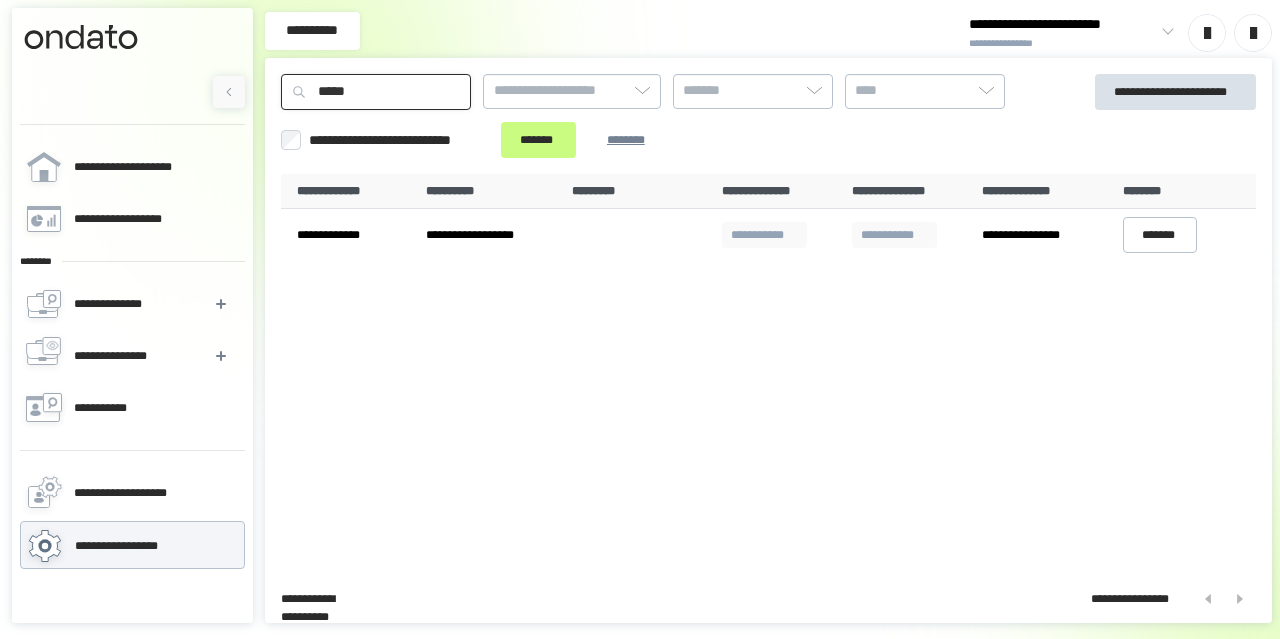 drag, startPoint x: 405, startPoint y: 89, endPoint x: 216, endPoint y: 104, distance: 189.5943 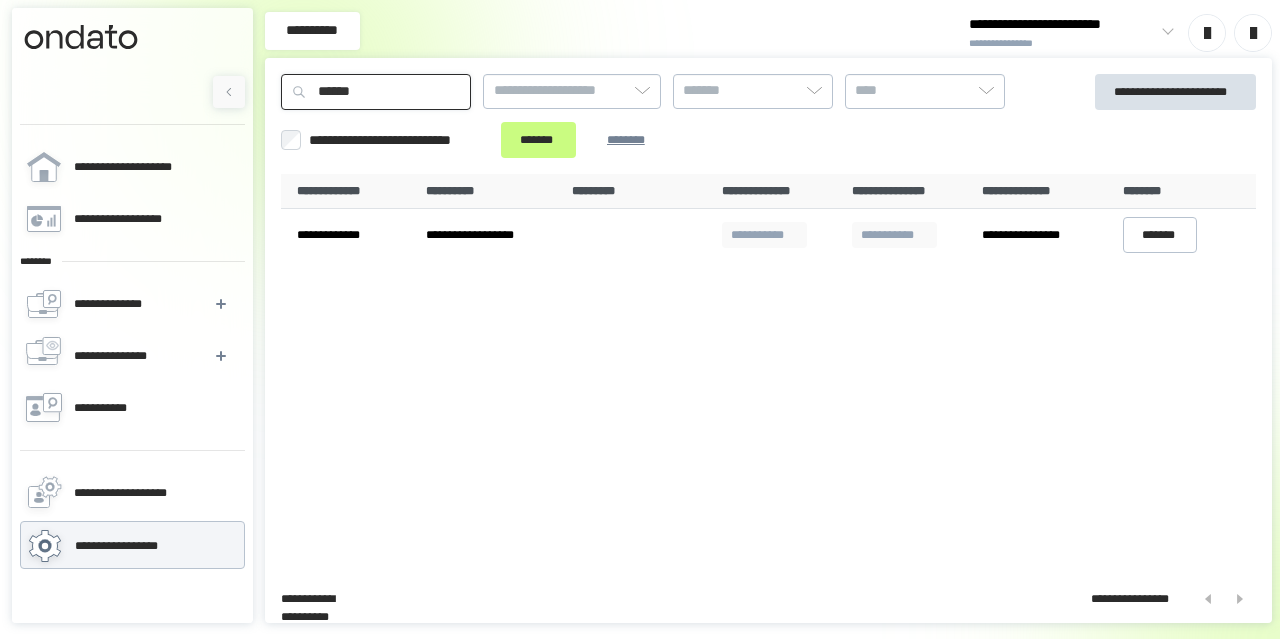 click on "*******" at bounding box center [538, 140] 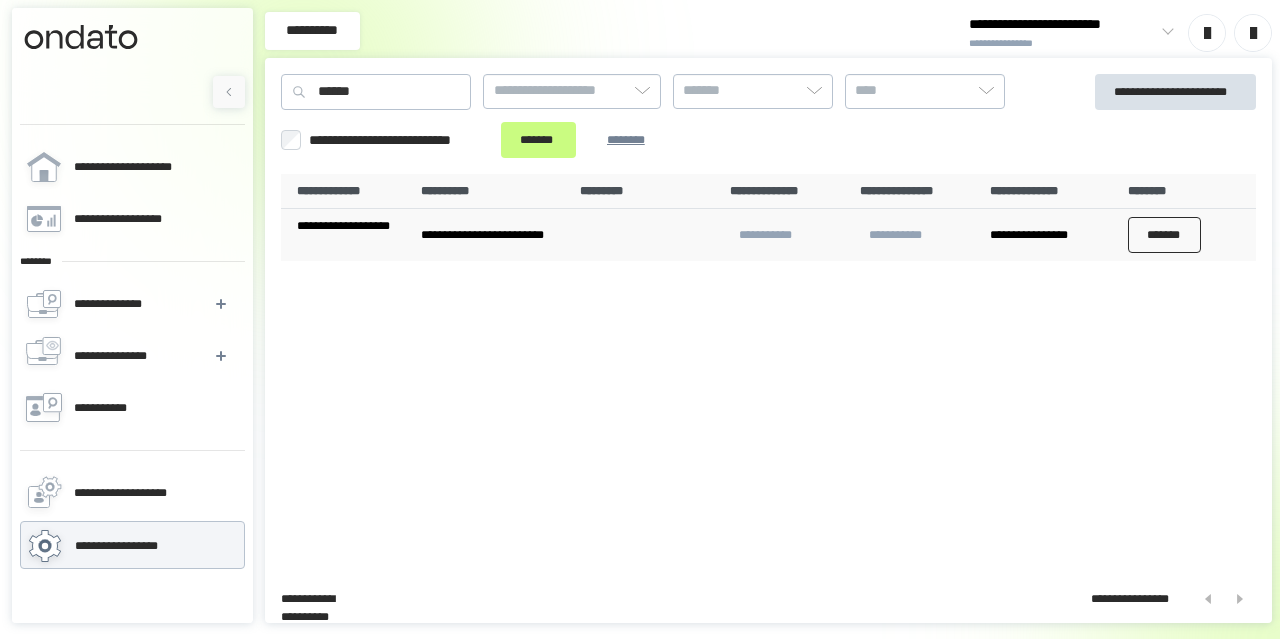 click on "*******" at bounding box center [1165, 235] 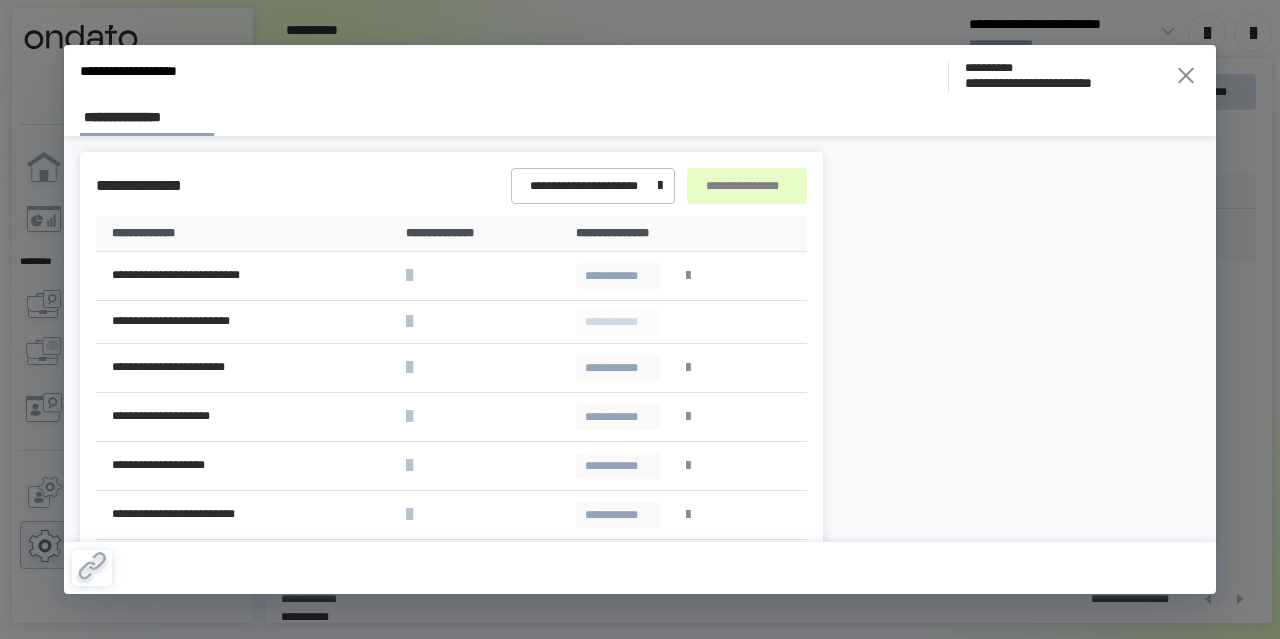 click 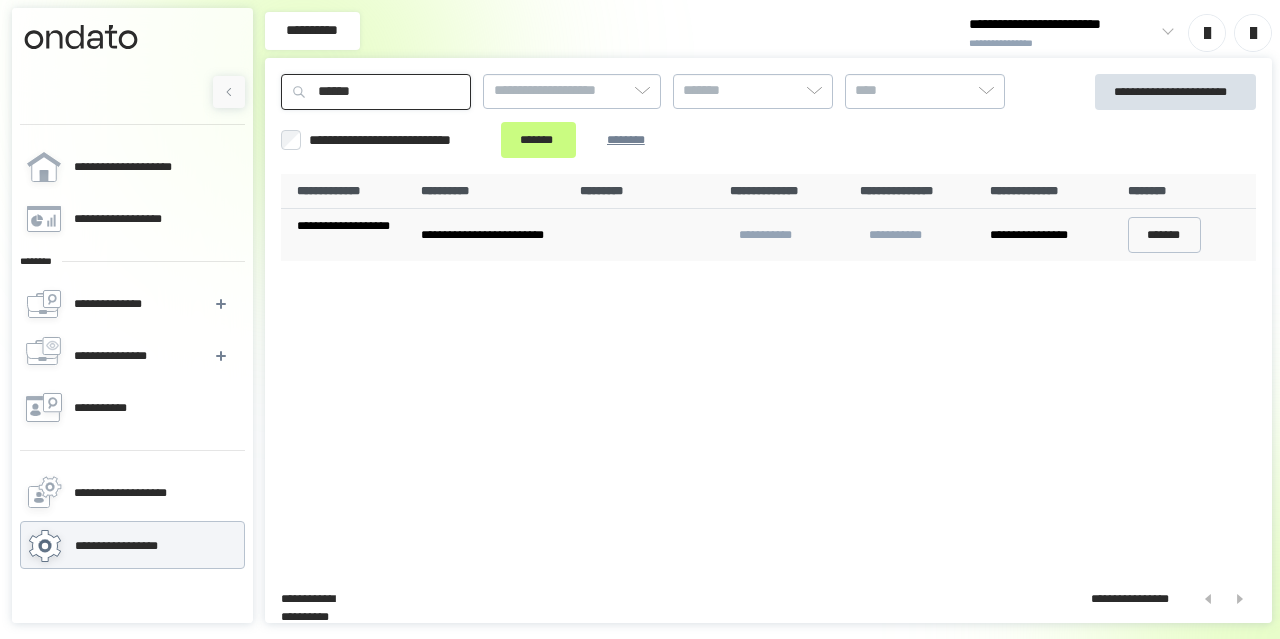 drag, startPoint x: 367, startPoint y: 90, endPoint x: 284, endPoint y: 76, distance: 84.17244 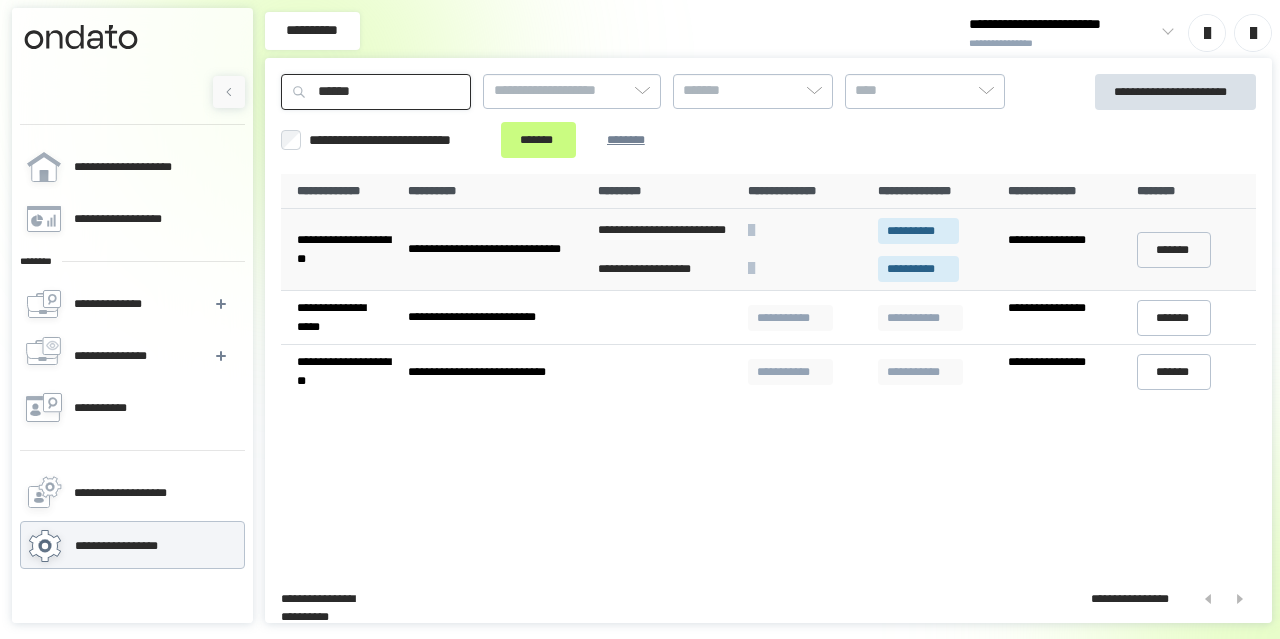 drag, startPoint x: 385, startPoint y: 89, endPoint x: 278, endPoint y: 89, distance: 107 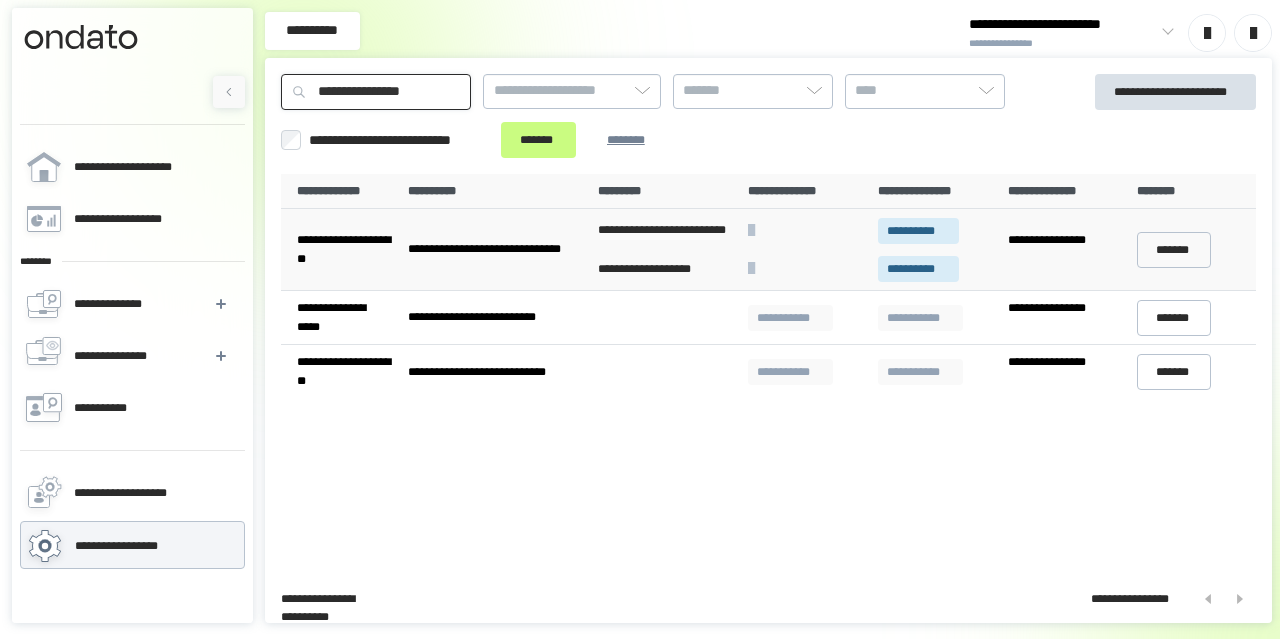 click on "*******" at bounding box center (538, 140) 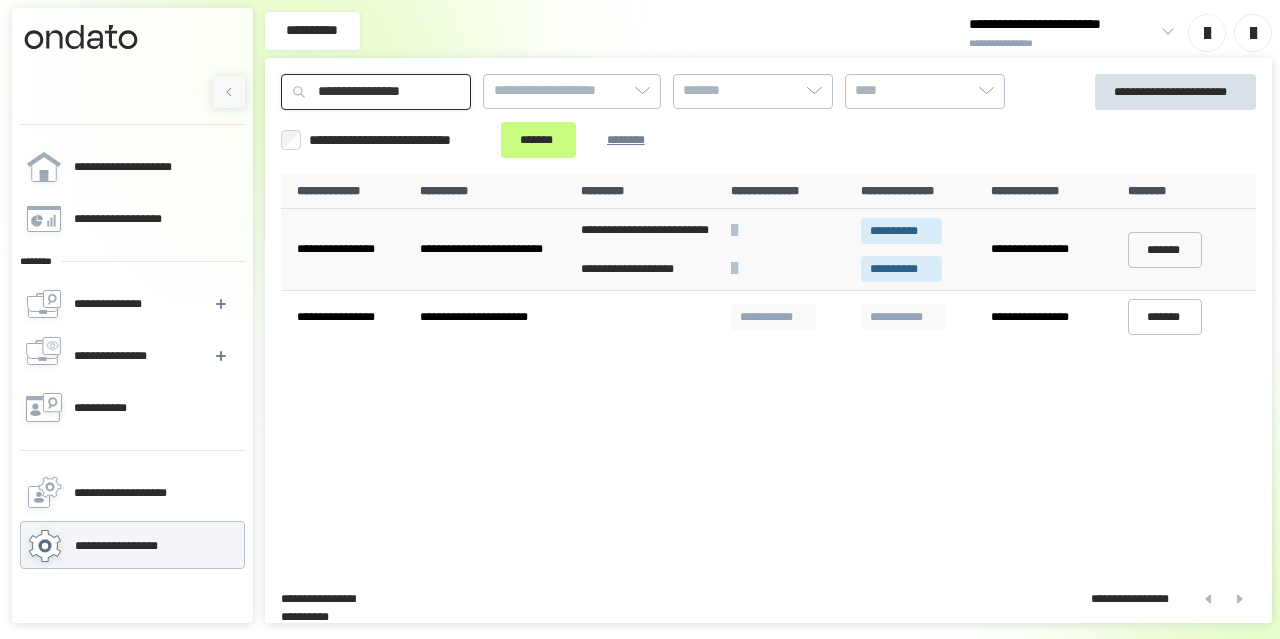 drag, startPoint x: 469, startPoint y: 87, endPoint x: 280, endPoint y: 93, distance: 189.09521 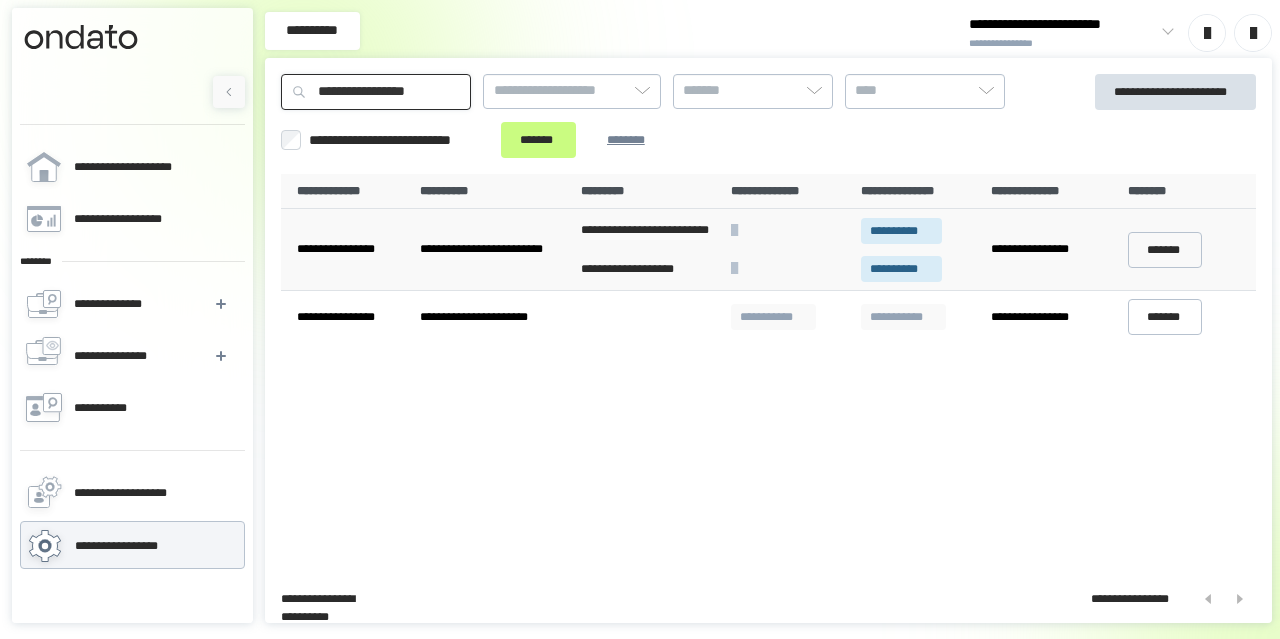 click on "*******" at bounding box center [538, 140] 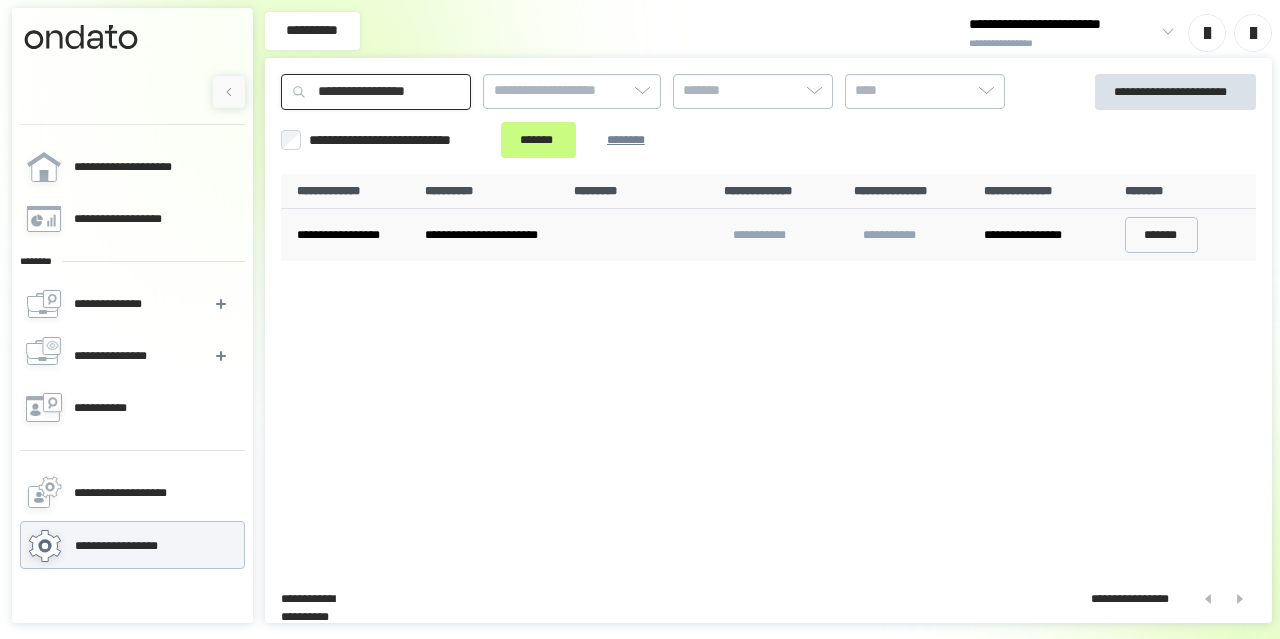 click on "**********" at bounding box center (376, 92) 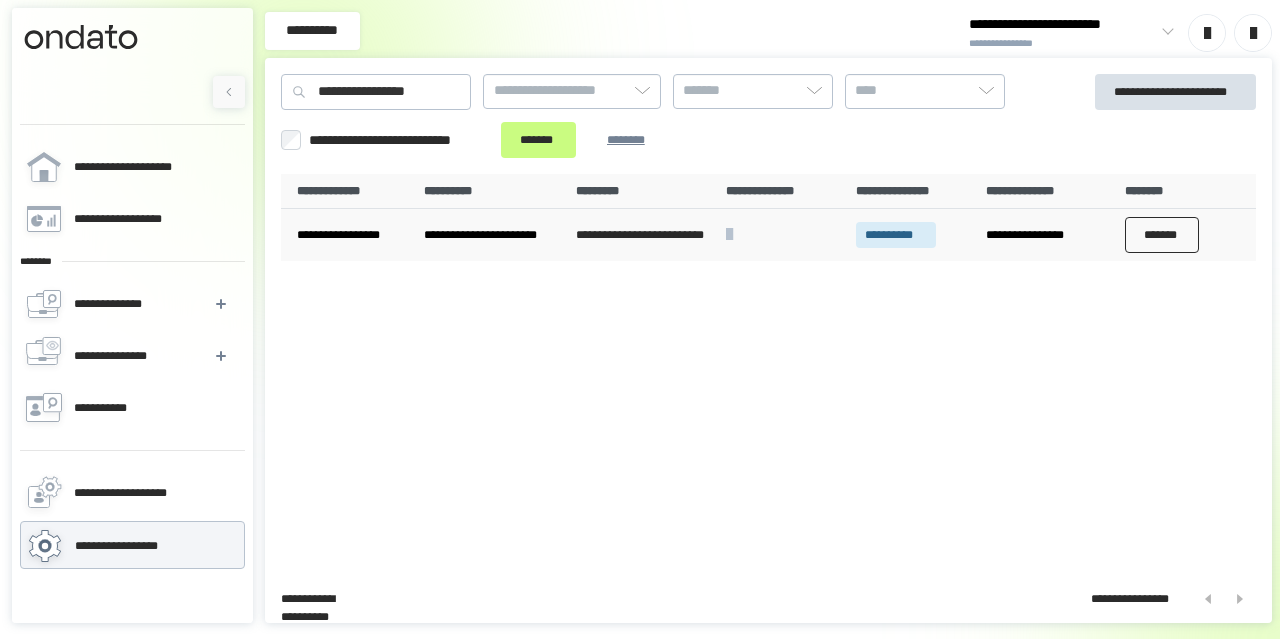 click on "*******" at bounding box center [1162, 235] 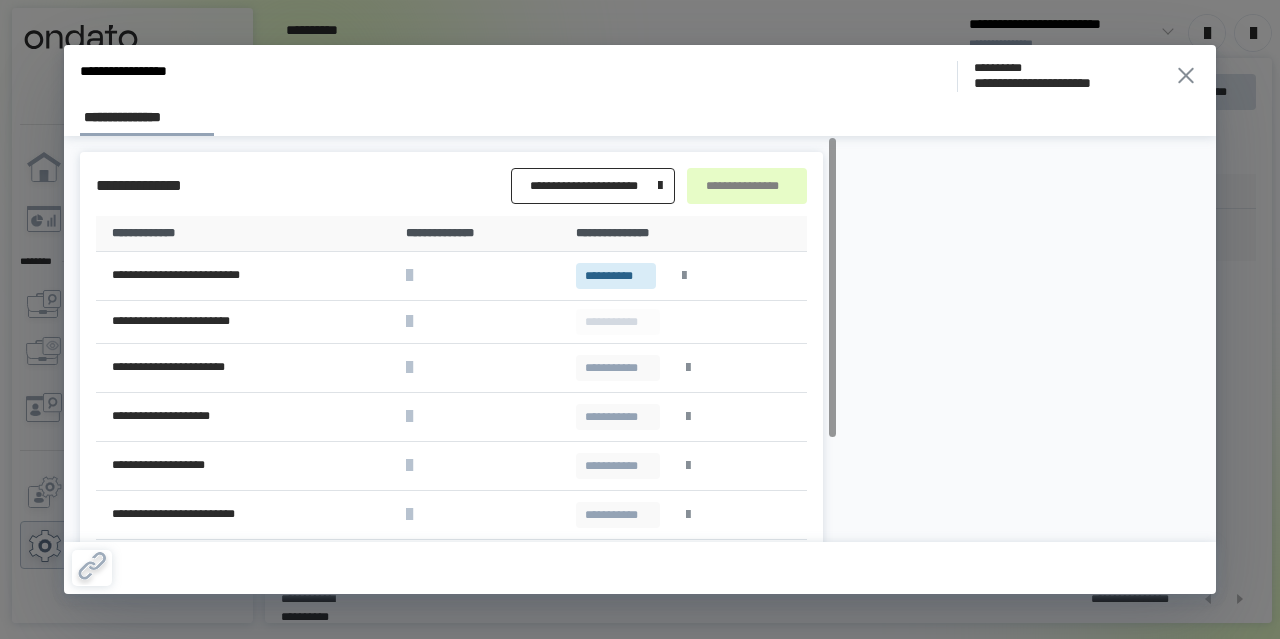 click on "**********" at bounding box center [589, 186] 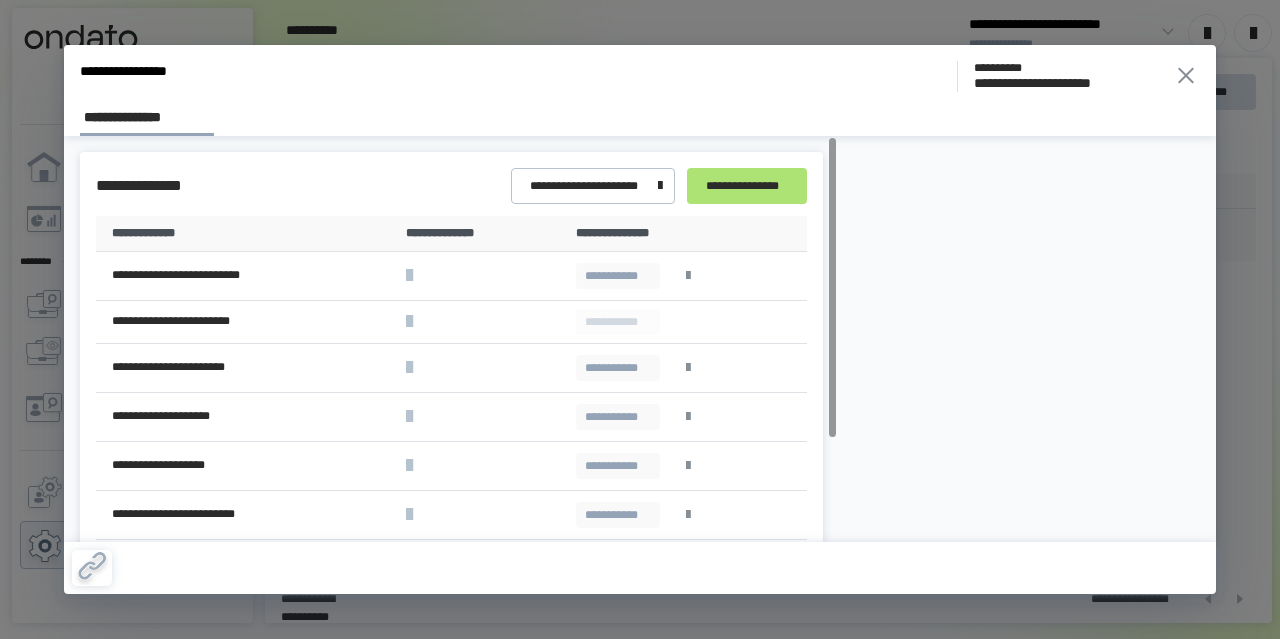 click on "**********" at bounding box center [747, 186] 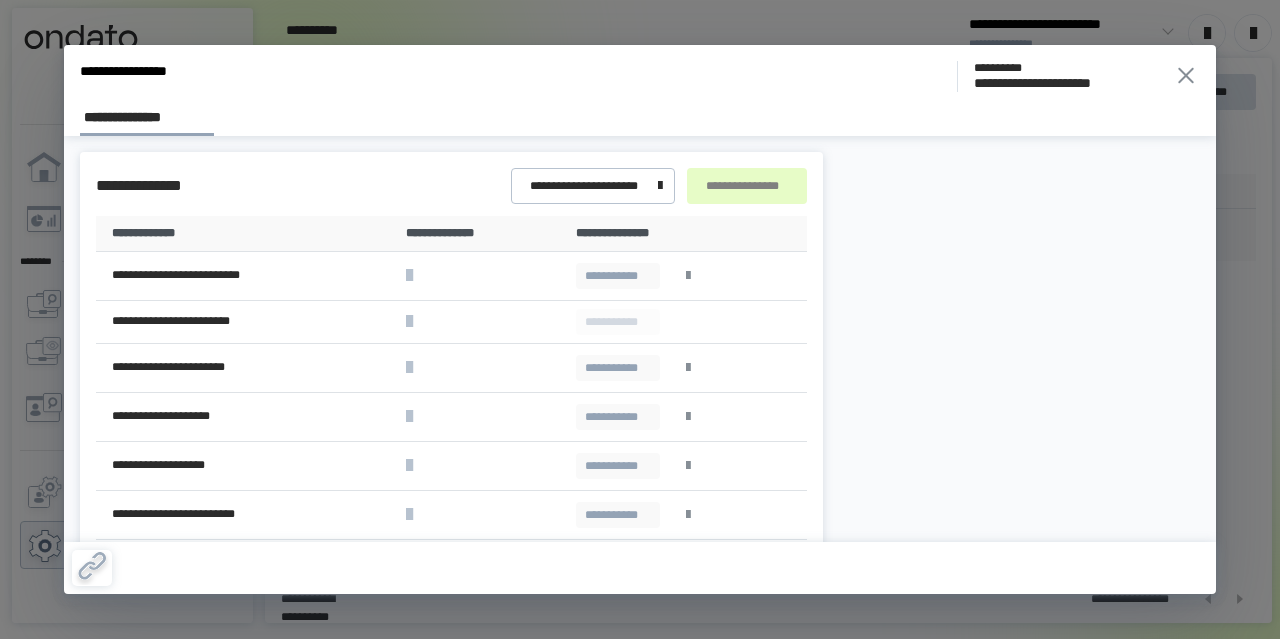 click 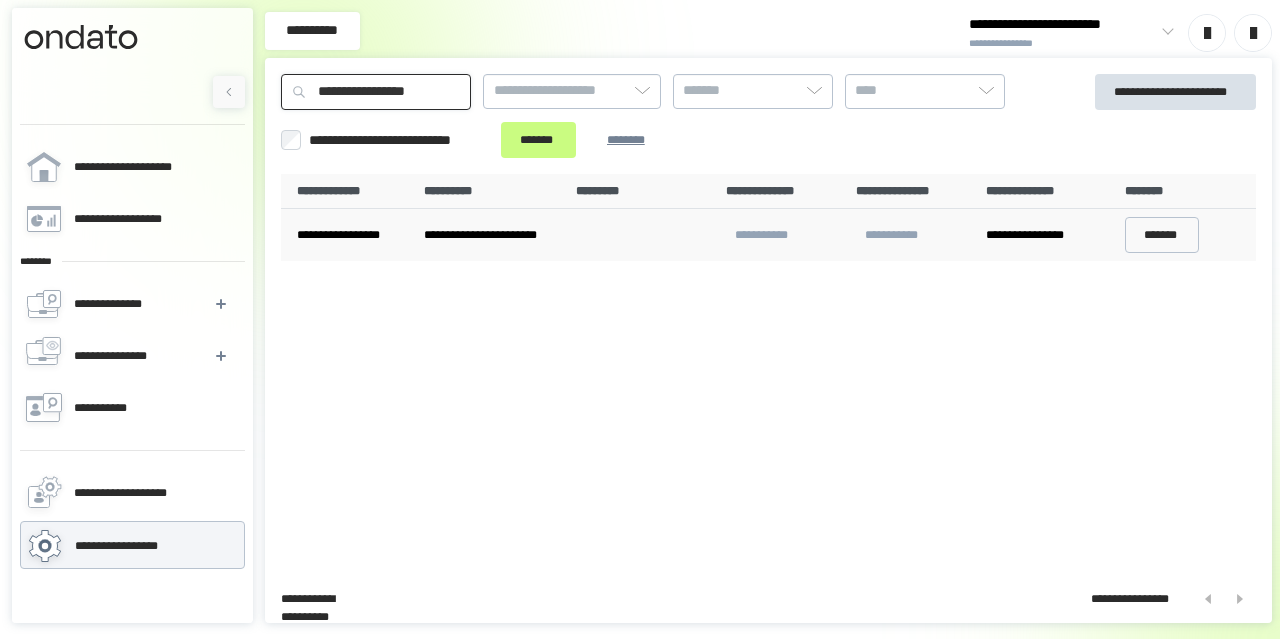 drag, startPoint x: 459, startPoint y: 83, endPoint x: 217, endPoint y: 95, distance: 242.29733 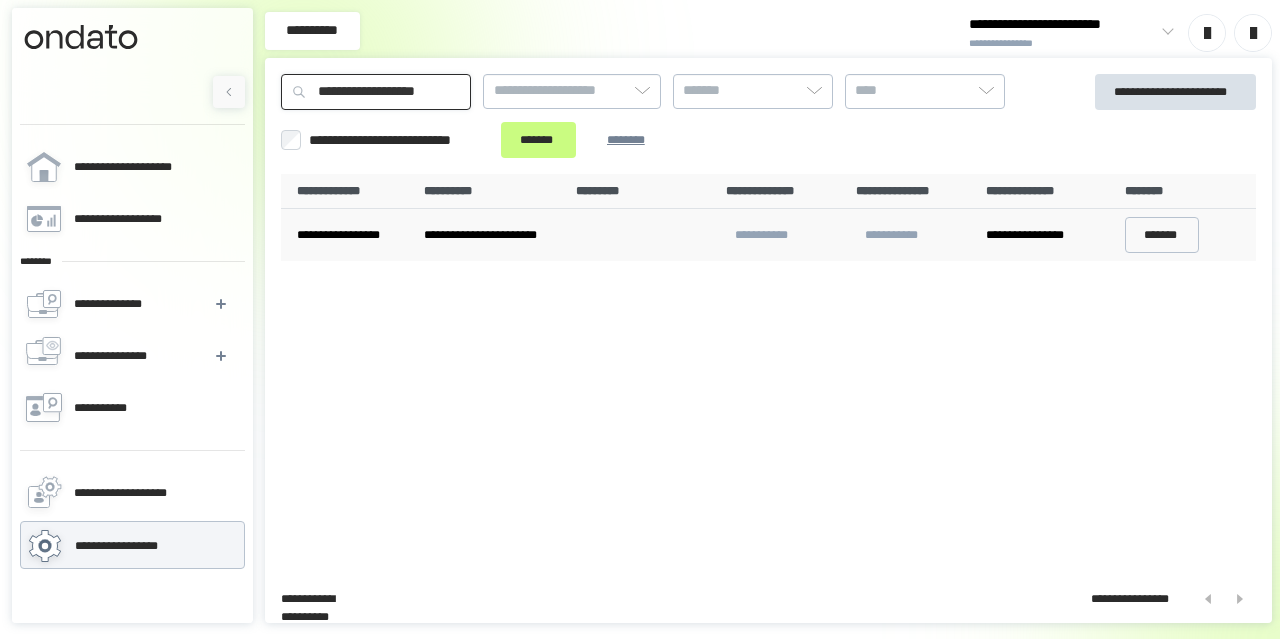 click on "*******" at bounding box center (538, 140) 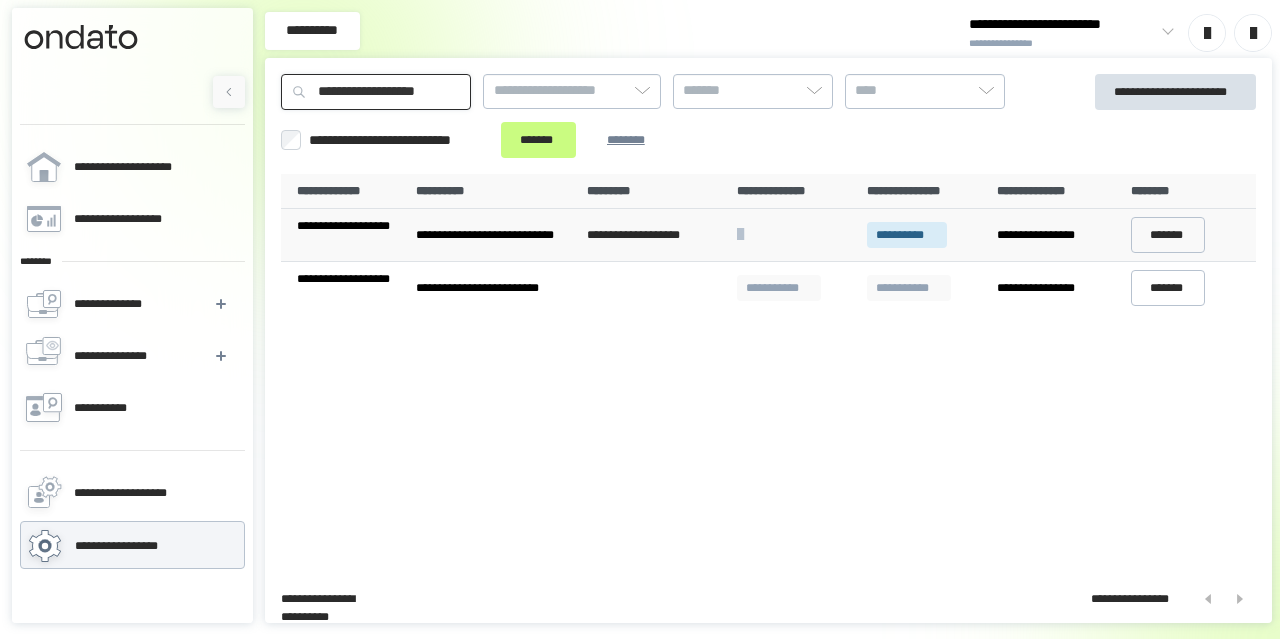 drag, startPoint x: 468, startPoint y: 97, endPoint x: 282, endPoint y: 91, distance: 186.09676 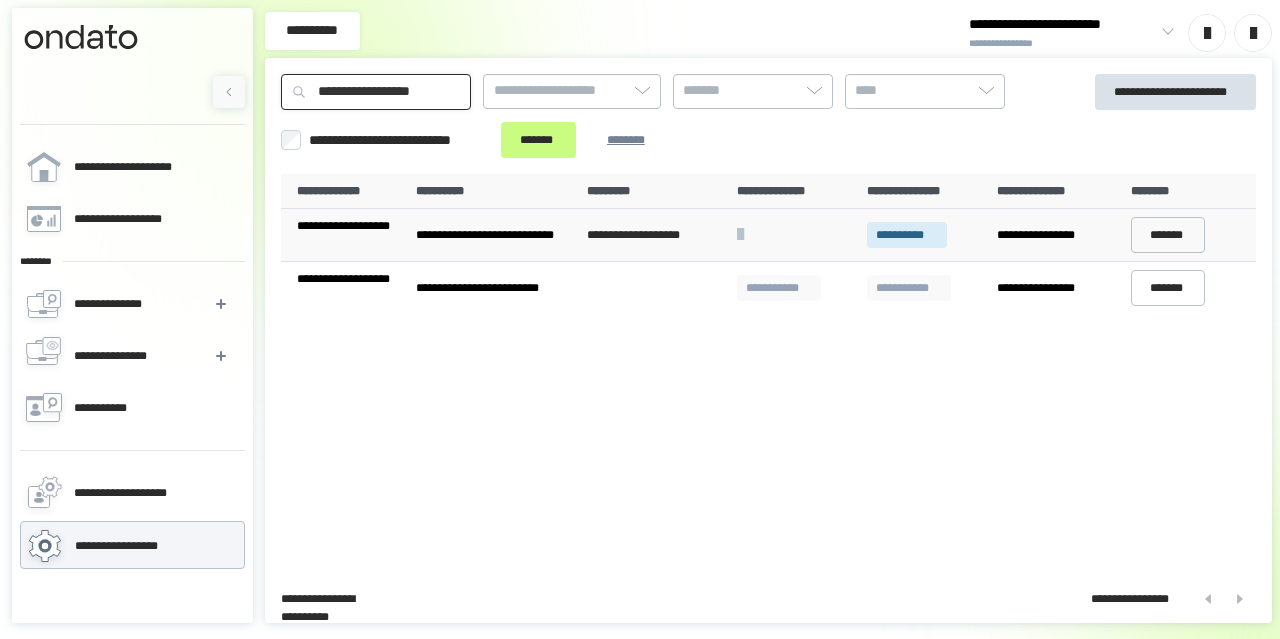 click on "*******" at bounding box center [538, 140] 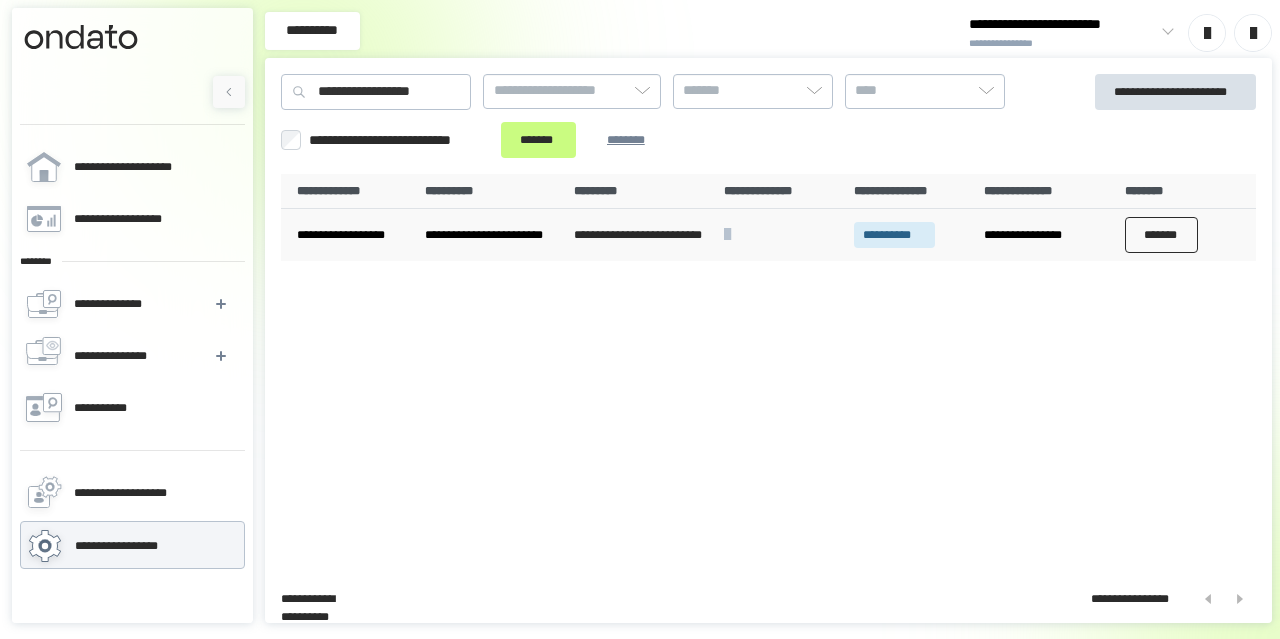 click on "*******" at bounding box center (1162, 235) 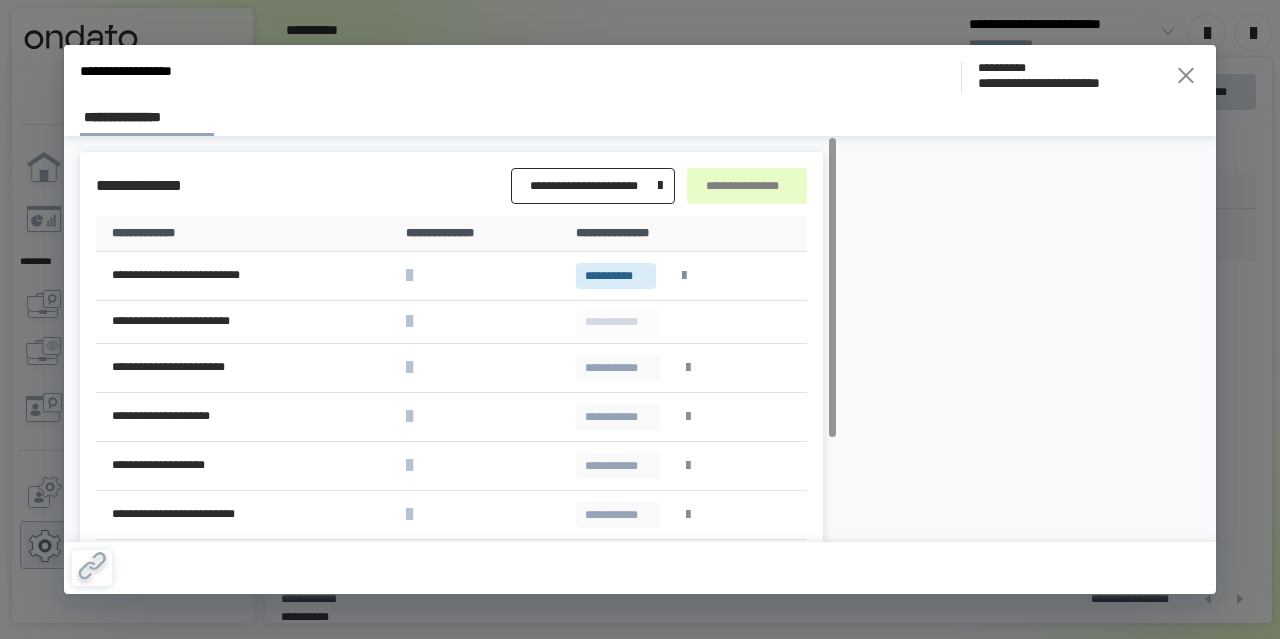 click on "**********" at bounding box center (589, 186) 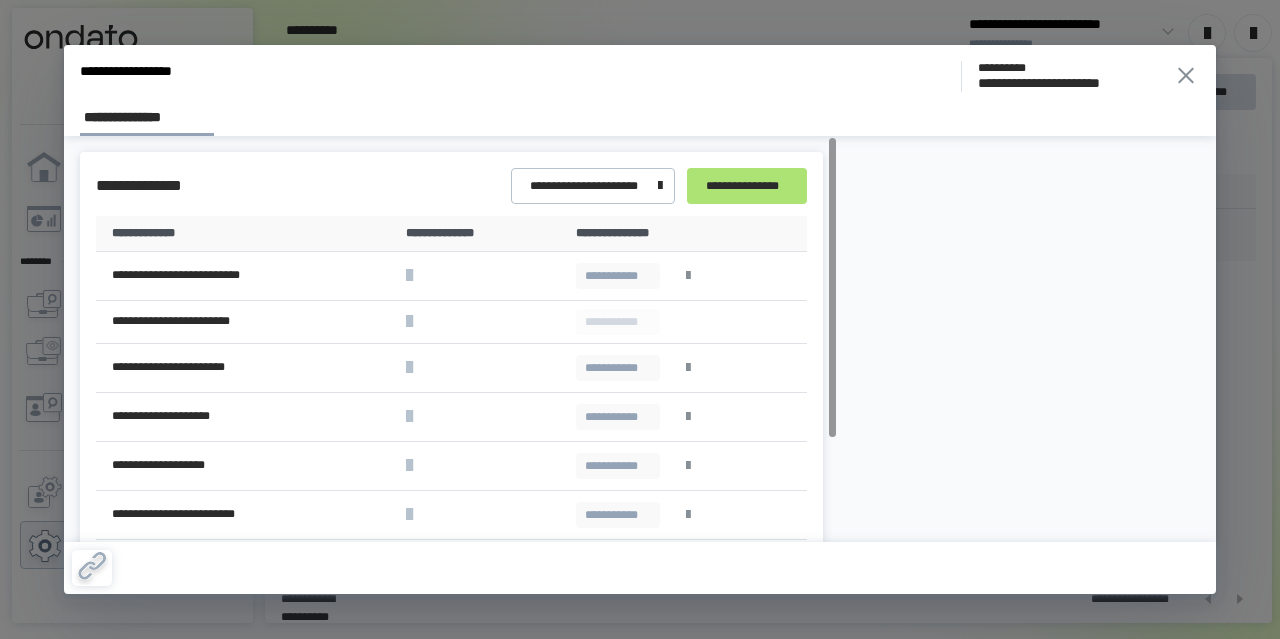 click on "**********" at bounding box center [747, 186] 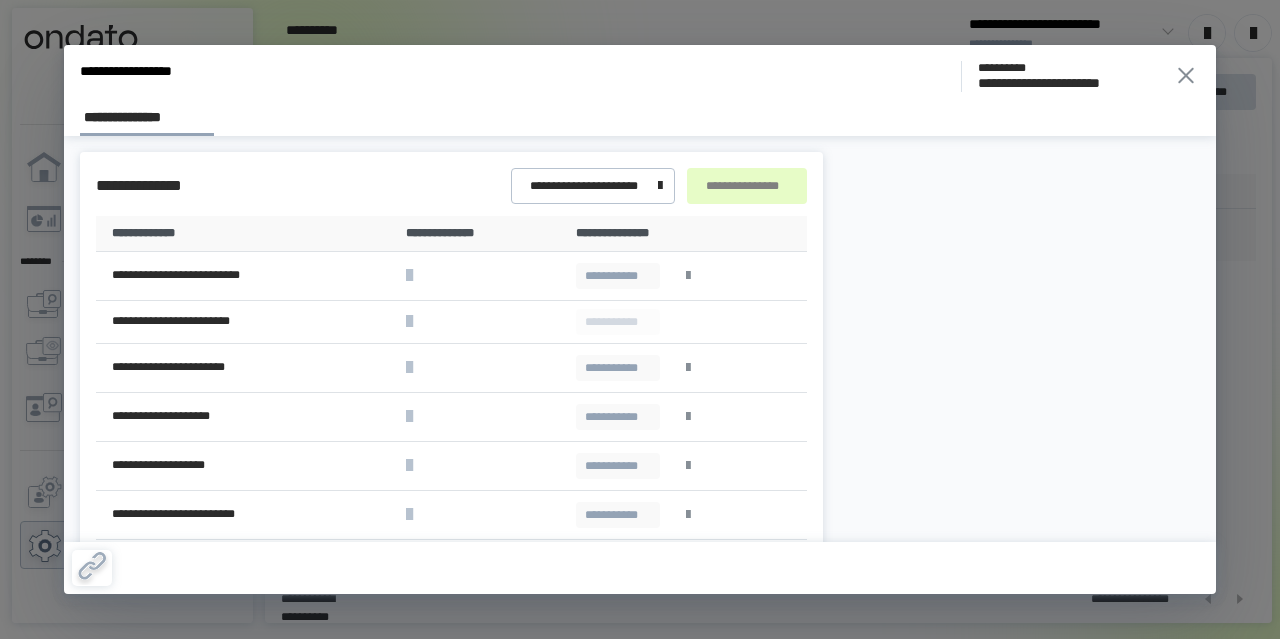 click 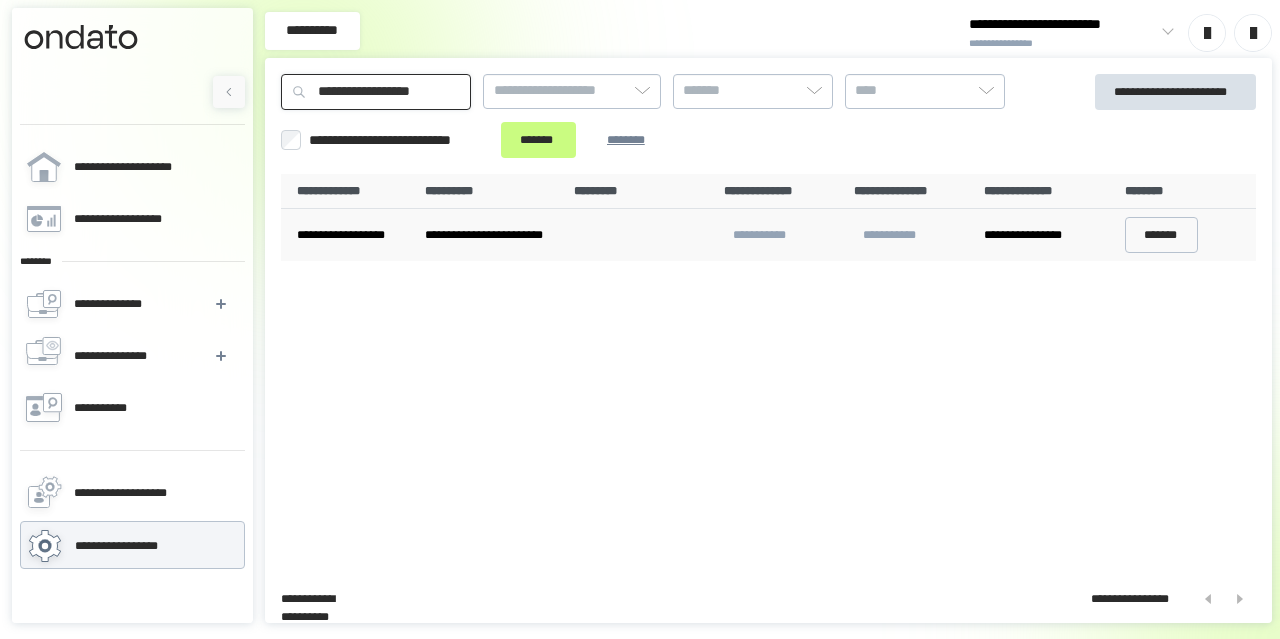 drag, startPoint x: 450, startPoint y: 98, endPoint x: 277, endPoint y: 99, distance: 173.00288 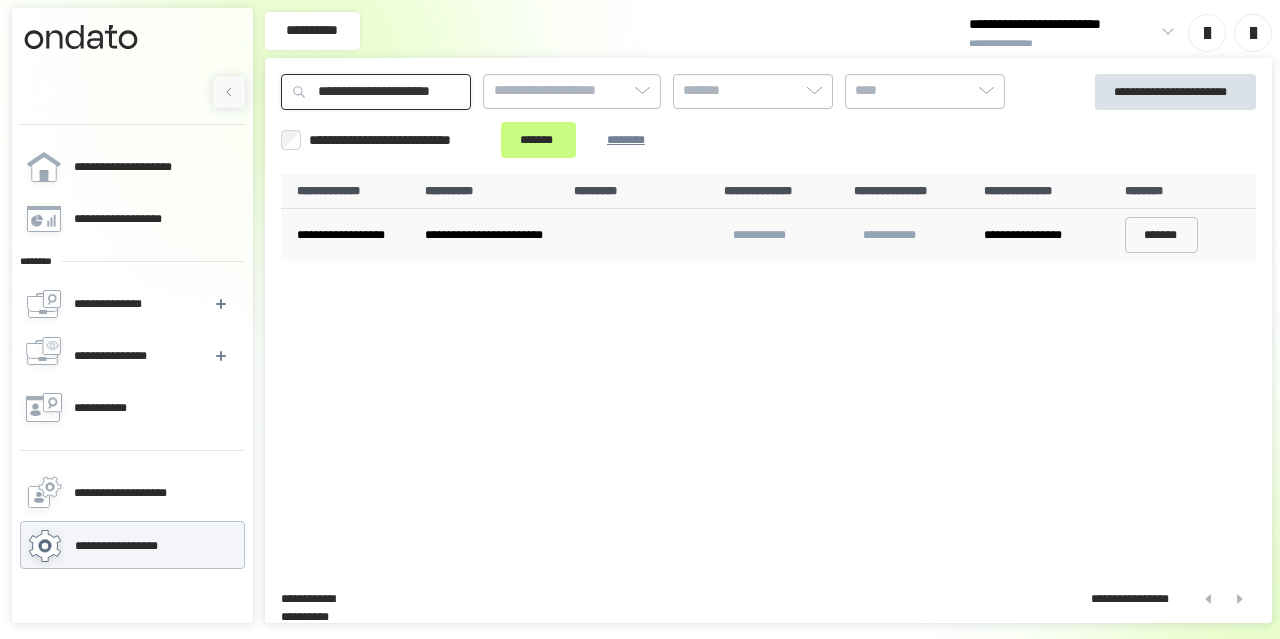 click on "*******" at bounding box center (538, 140) 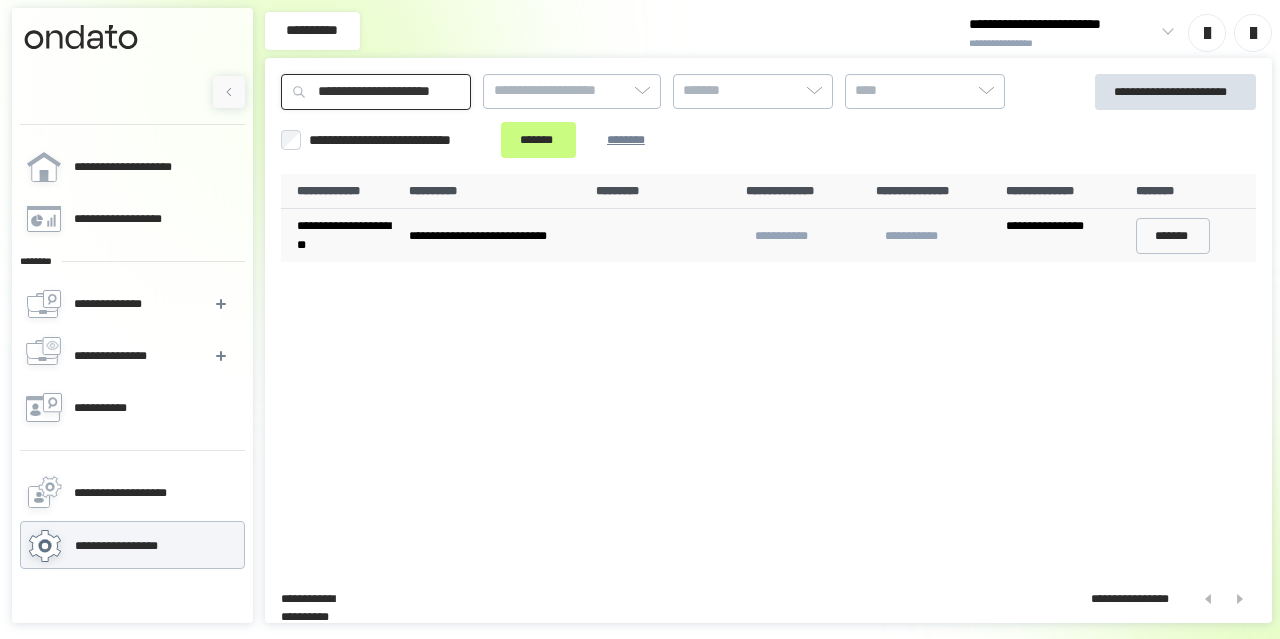 drag, startPoint x: 463, startPoint y: 91, endPoint x: 313, endPoint y: 82, distance: 150.26976 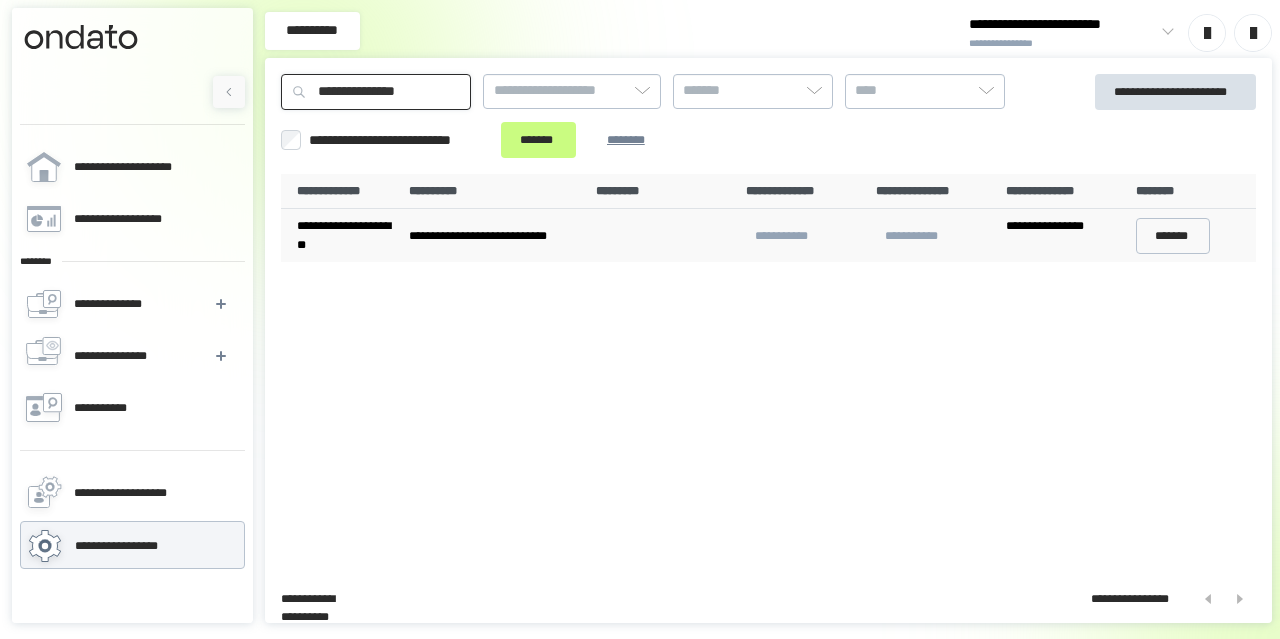 click on "*******" at bounding box center (538, 140) 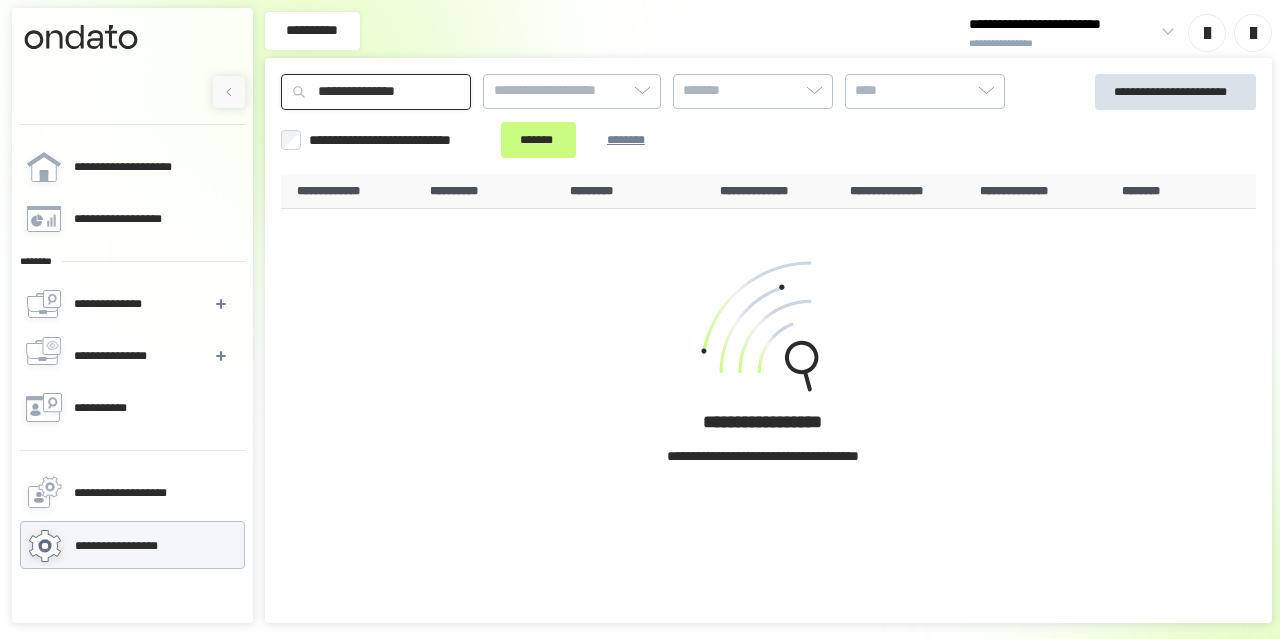drag, startPoint x: 351, startPoint y: 90, endPoint x: 367, endPoint y: 90, distance: 16 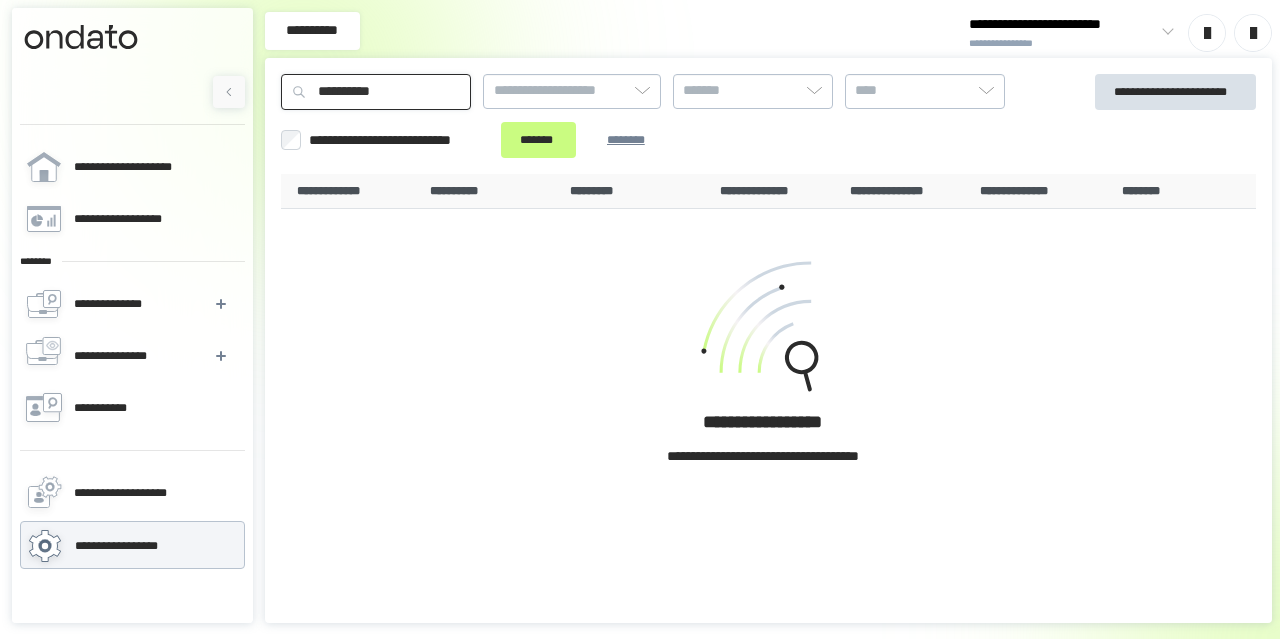 click on "**********" at bounding box center [376, 92] 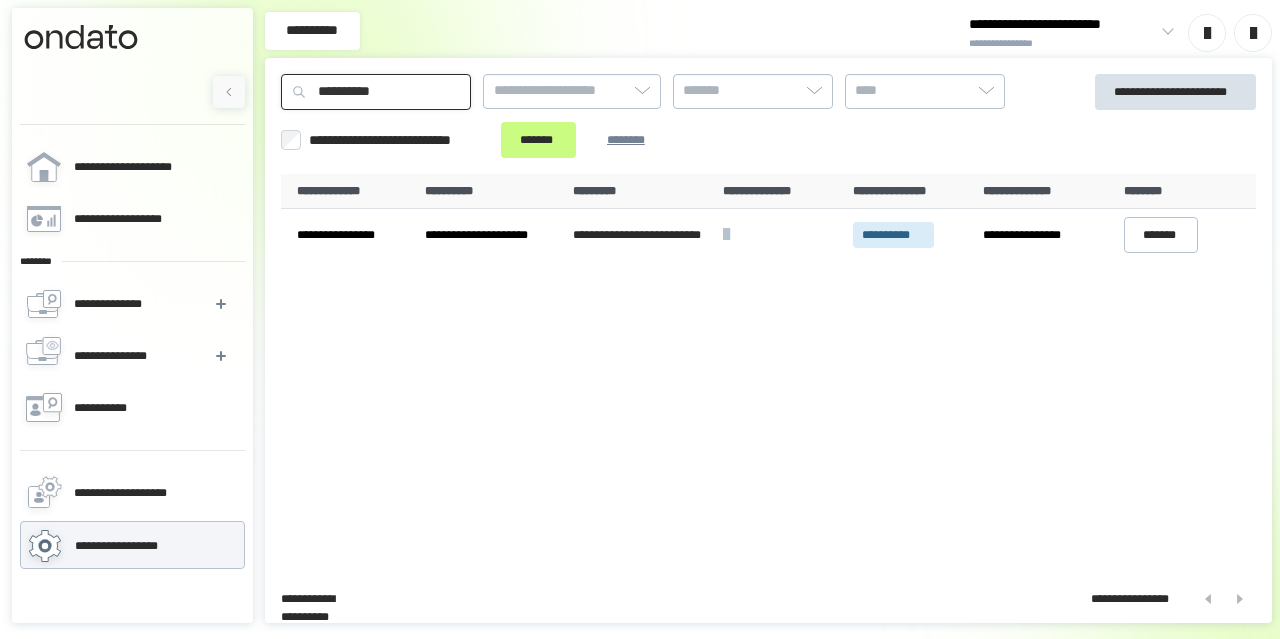 drag, startPoint x: 345, startPoint y: 89, endPoint x: 283, endPoint y: 83, distance: 62.289646 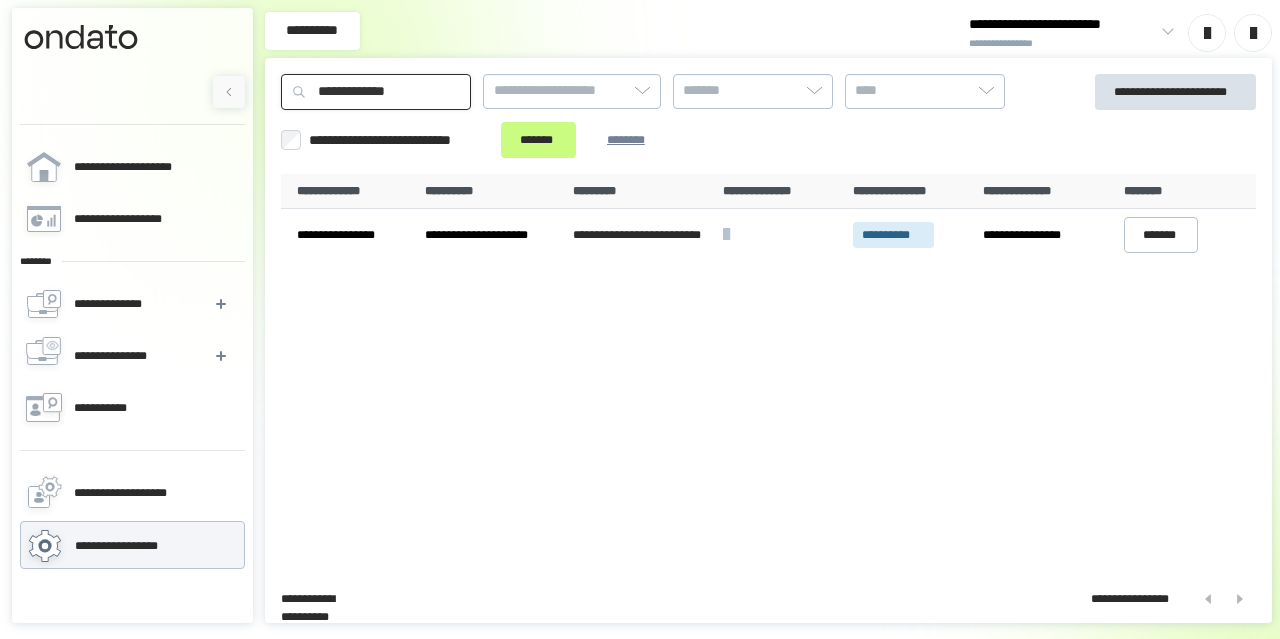 click on "*******" at bounding box center [538, 140] 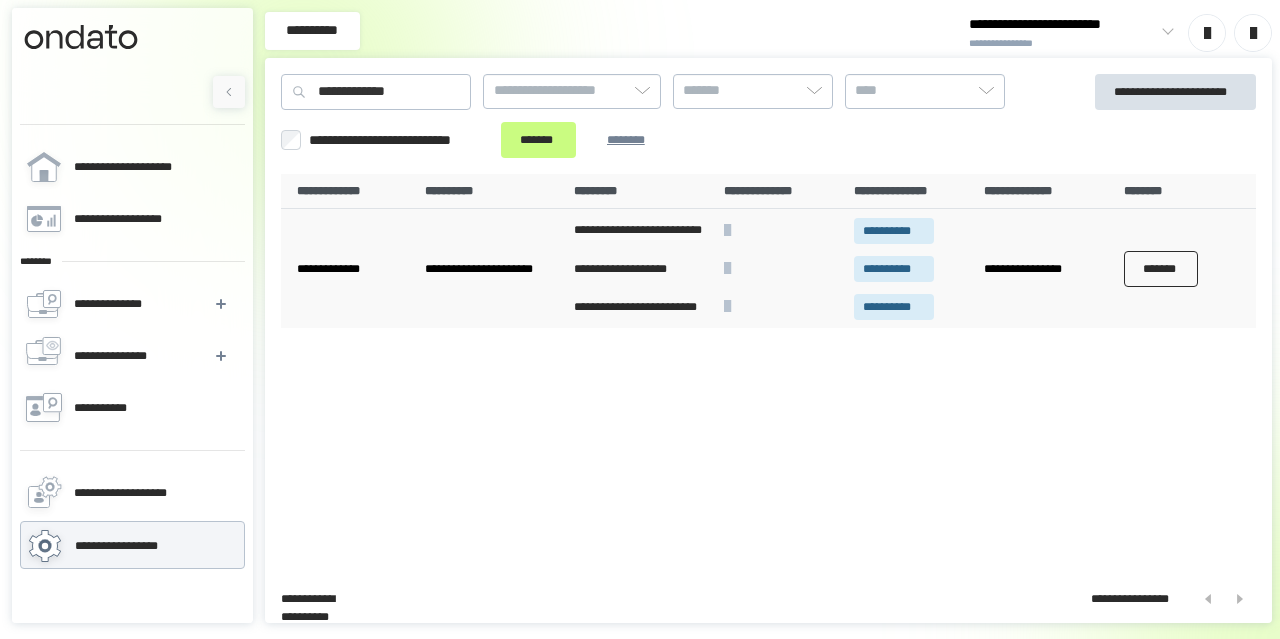 click on "*******" at bounding box center (1161, 269) 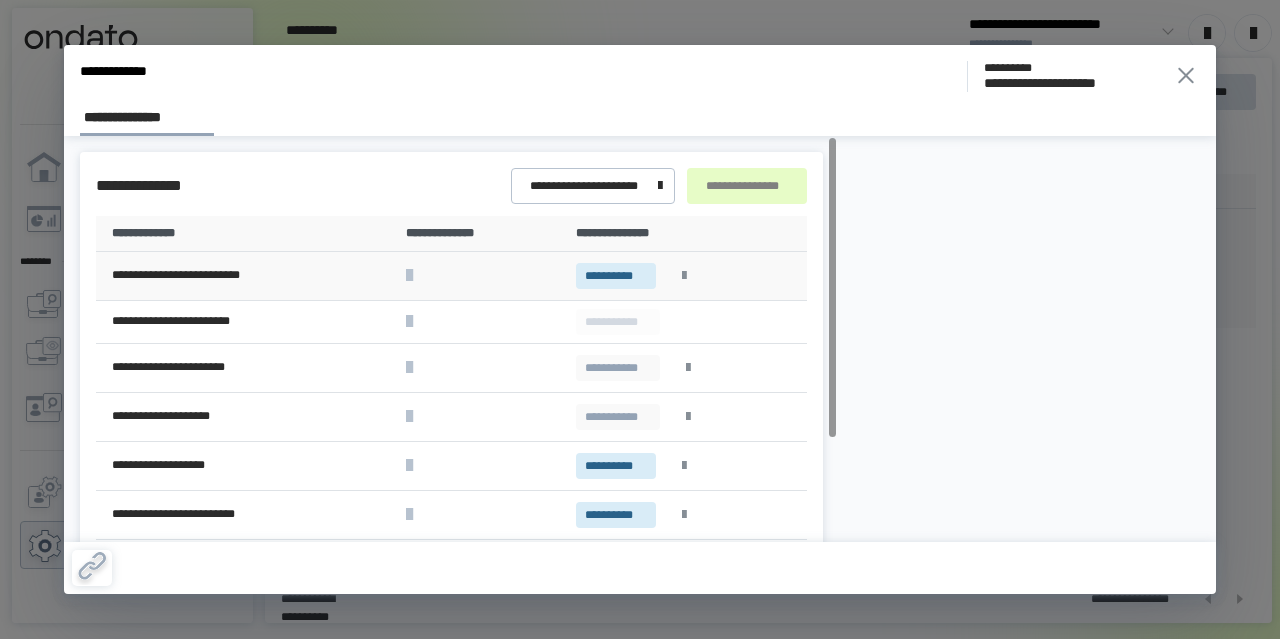 click at bounding box center [684, 276] 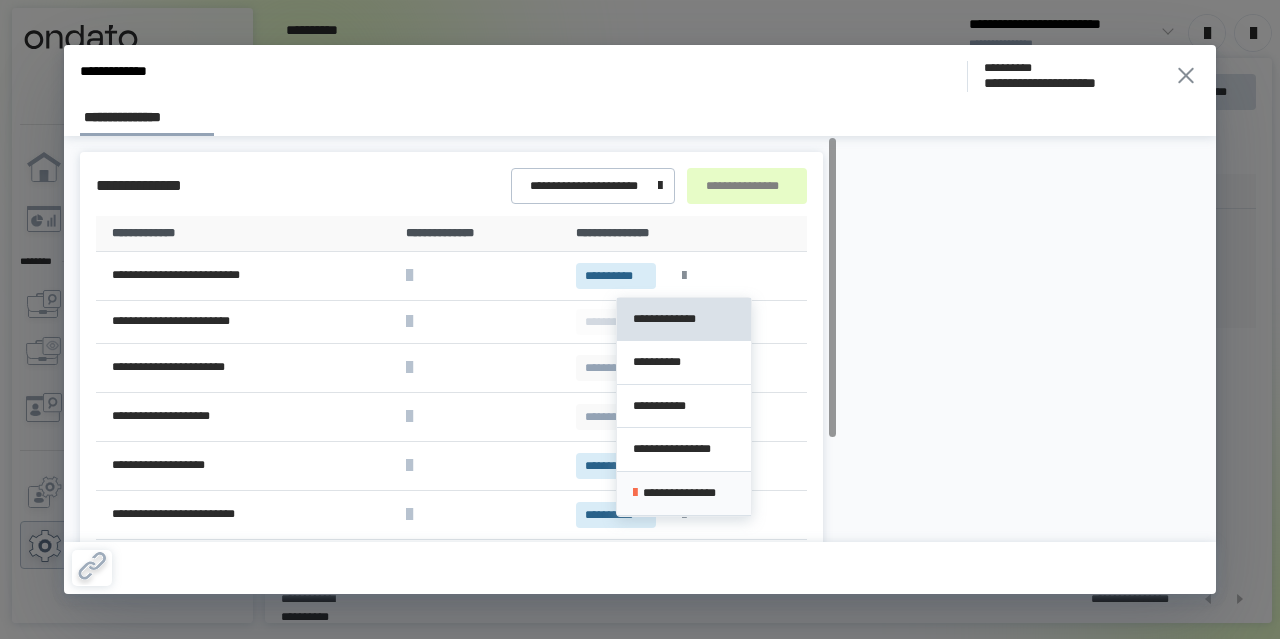 click on "**********" at bounding box center [682, 493] 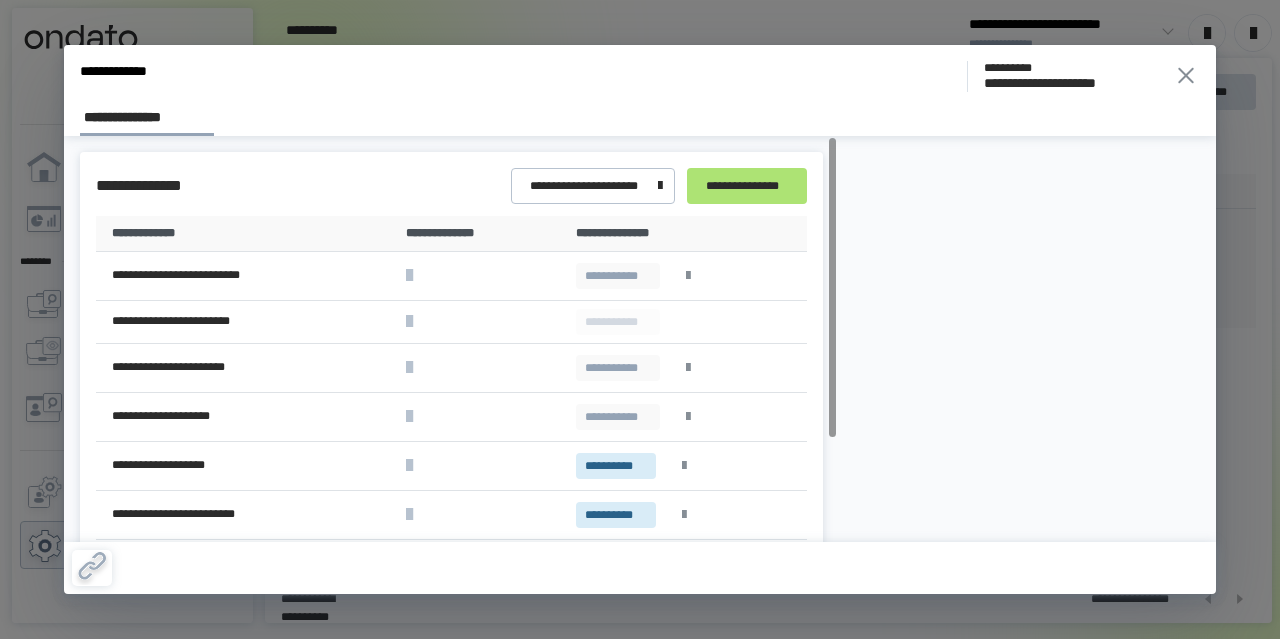 click on "**********" at bounding box center [747, 186] 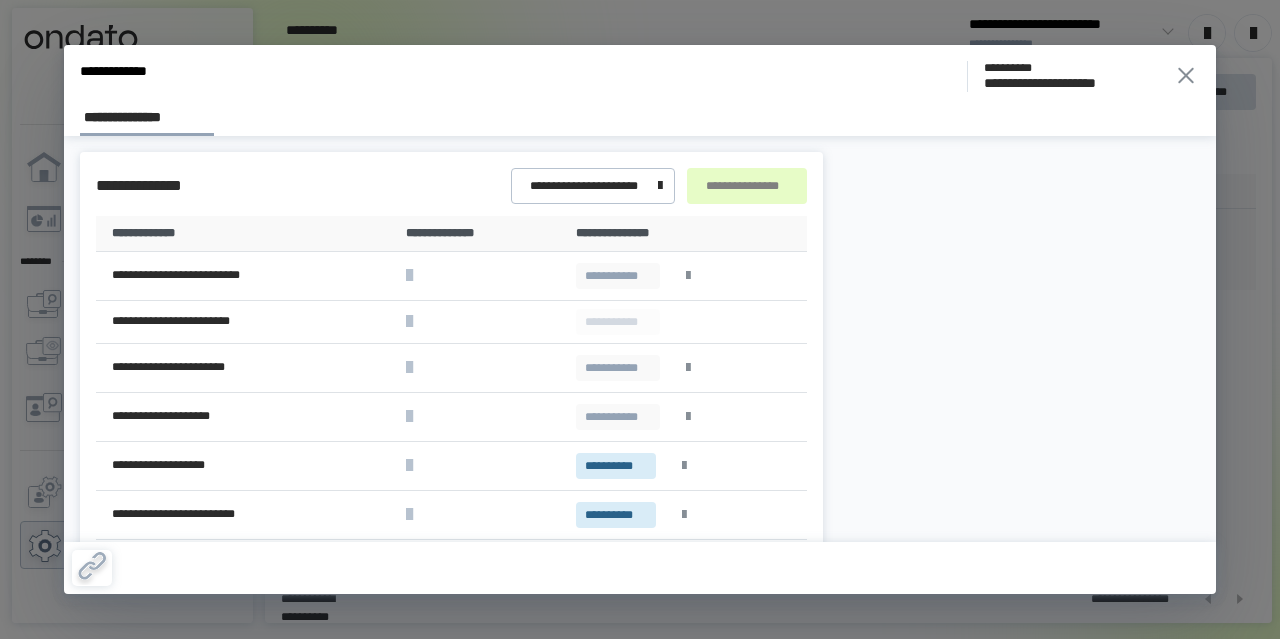 click 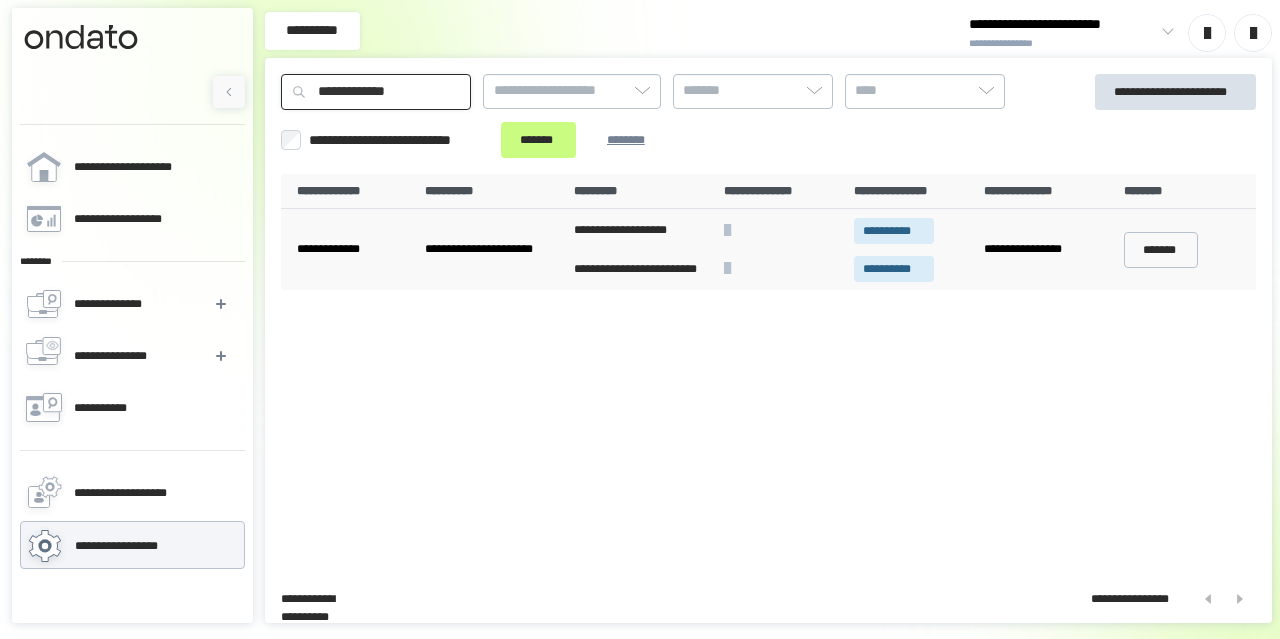 drag, startPoint x: 435, startPoint y: 87, endPoint x: 337, endPoint y: 96, distance: 98.4124 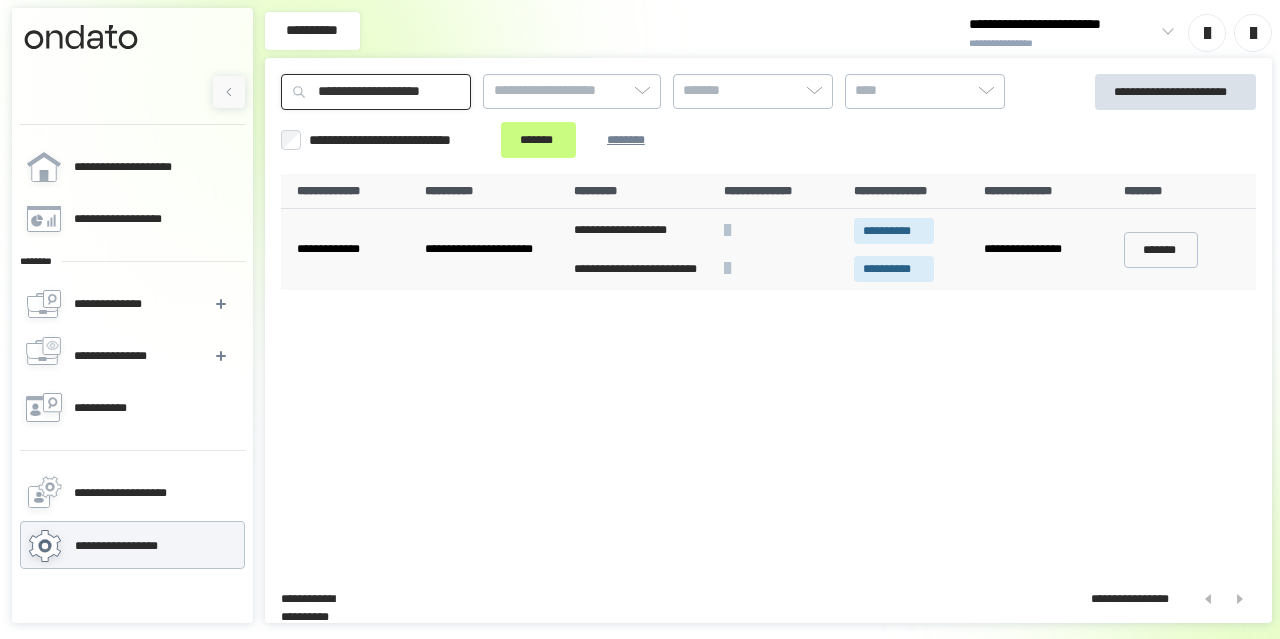 click on "*******" at bounding box center (538, 140) 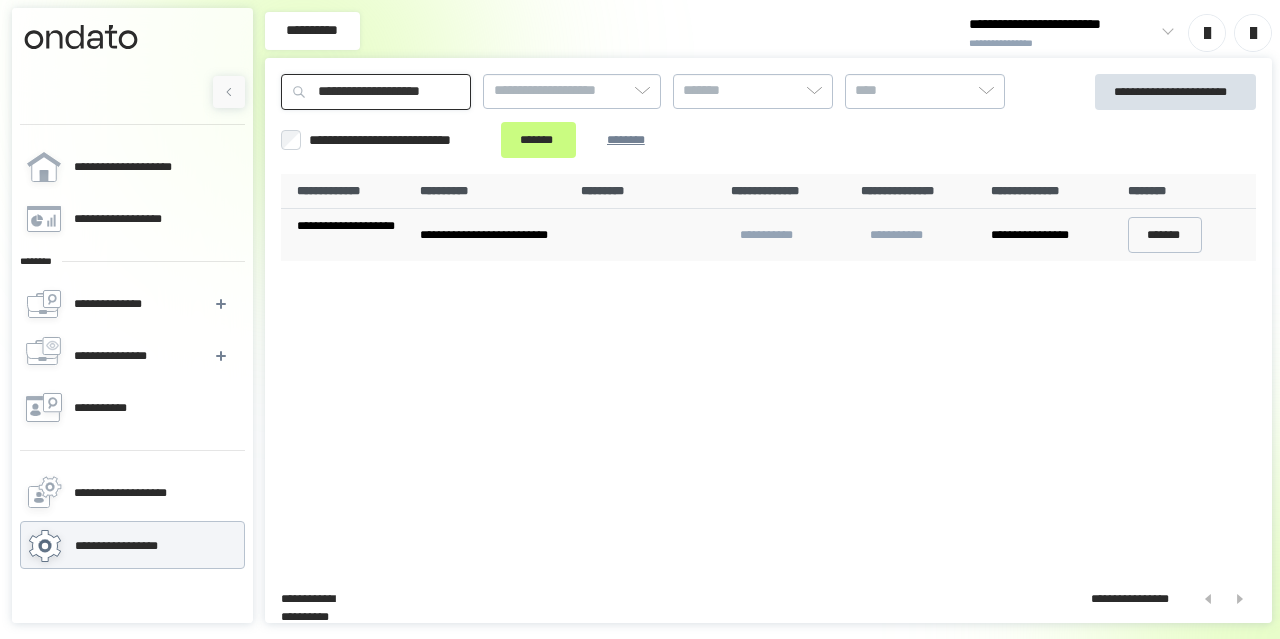 drag, startPoint x: 469, startPoint y: 95, endPoint x: 287, endPoint y: 106, distance: 182.3321 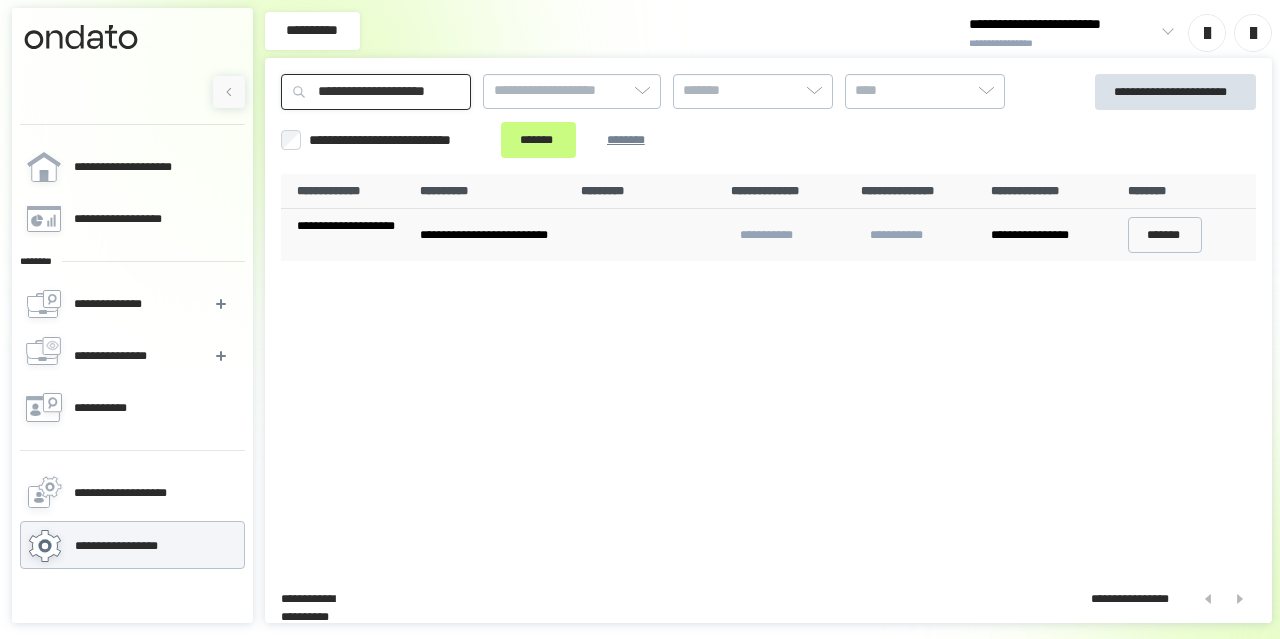 click on "*******" at bounding box center [538, 140] 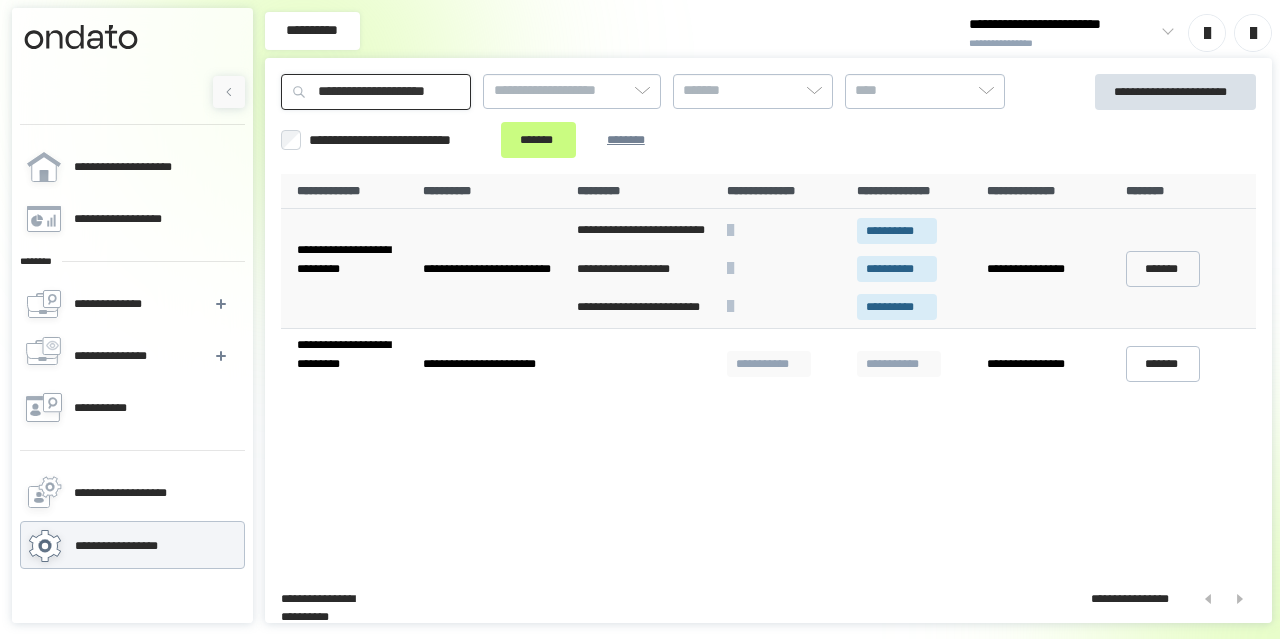drag, startPoint x: 447, startPoint y: 75, endPoint x: 294, endPoint y: 77, distance: 153.01308 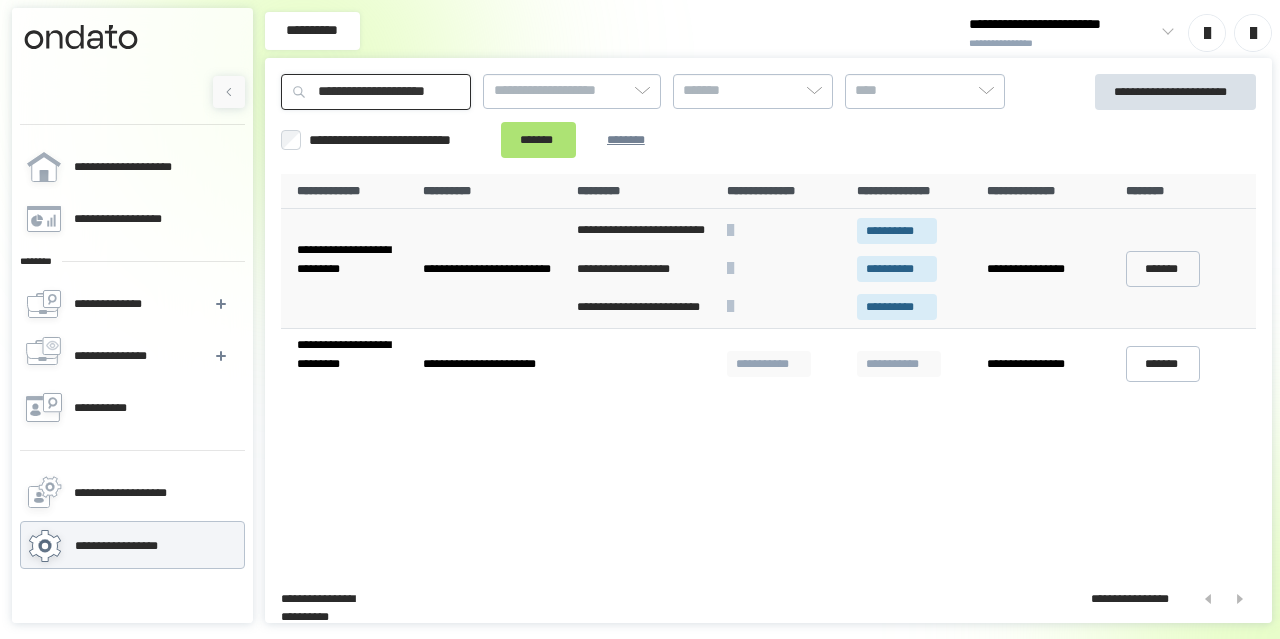 paste 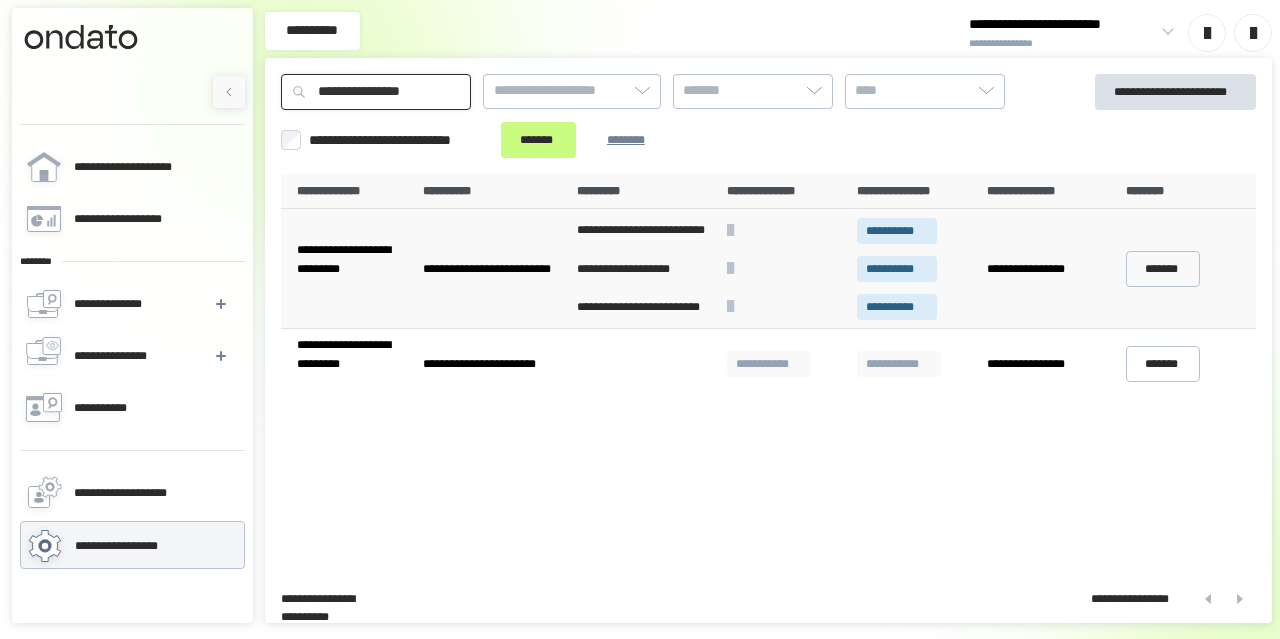 click on "*******" at bounding box center [538, 140] 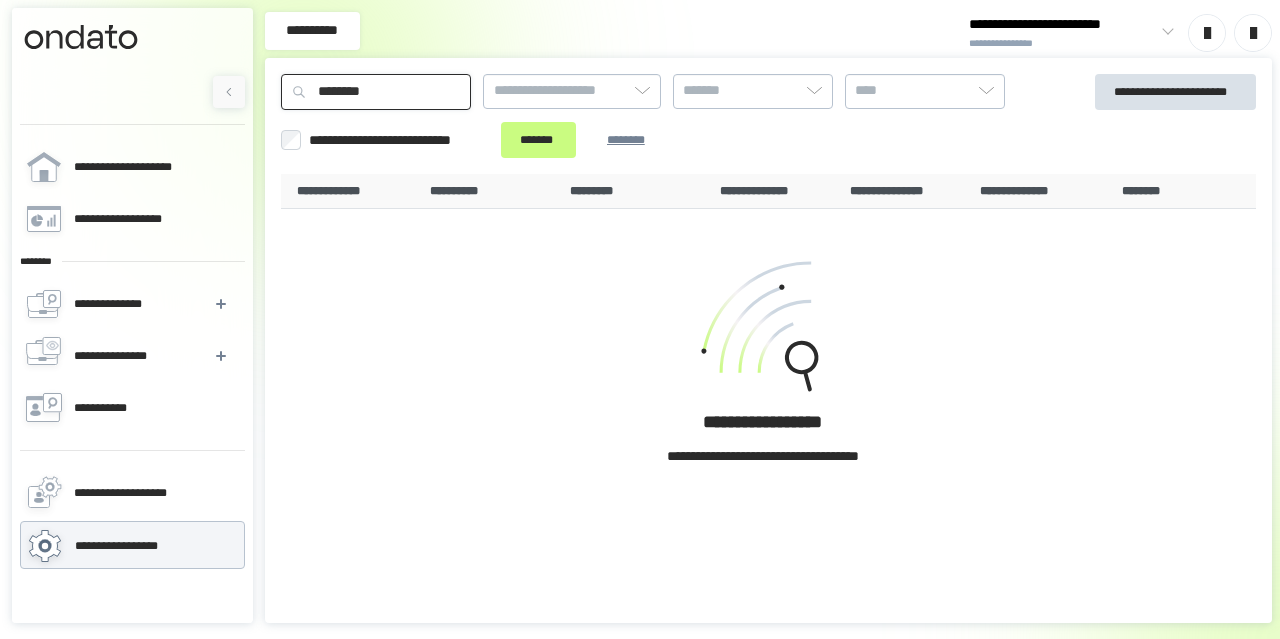 click on "*******" at bounding box center [538, 140] 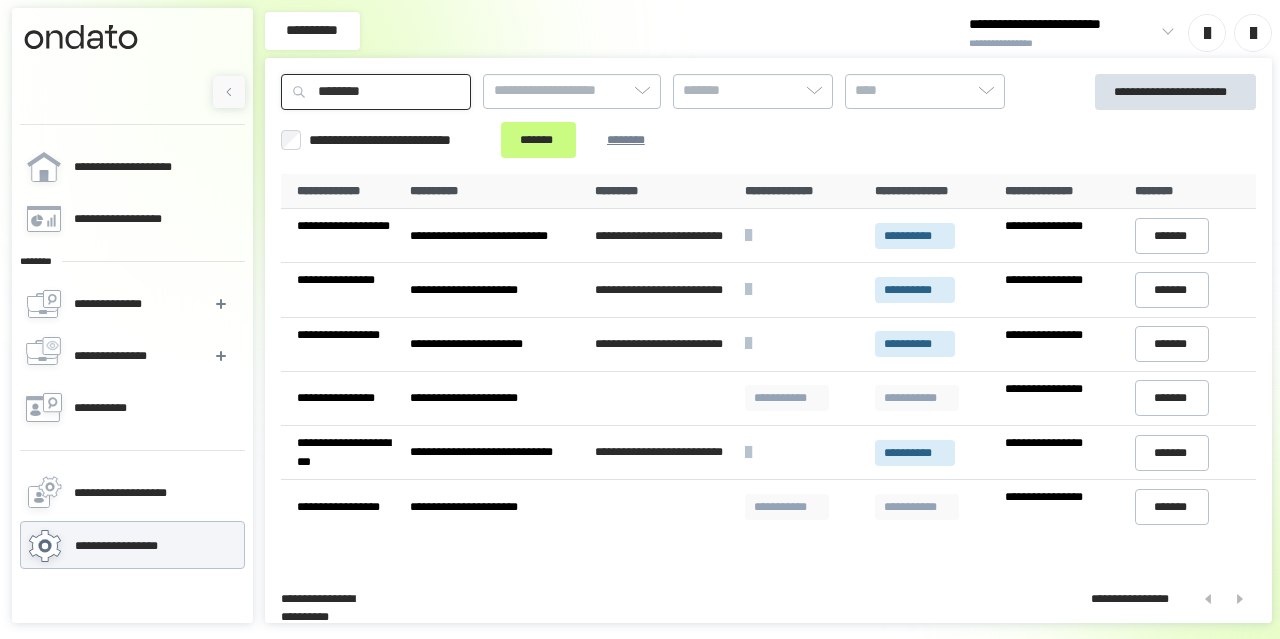 drag, startPoint x: 435, startPoint y: 94, endPoint x: 353, endPoint y: 76, distance: 83.95237 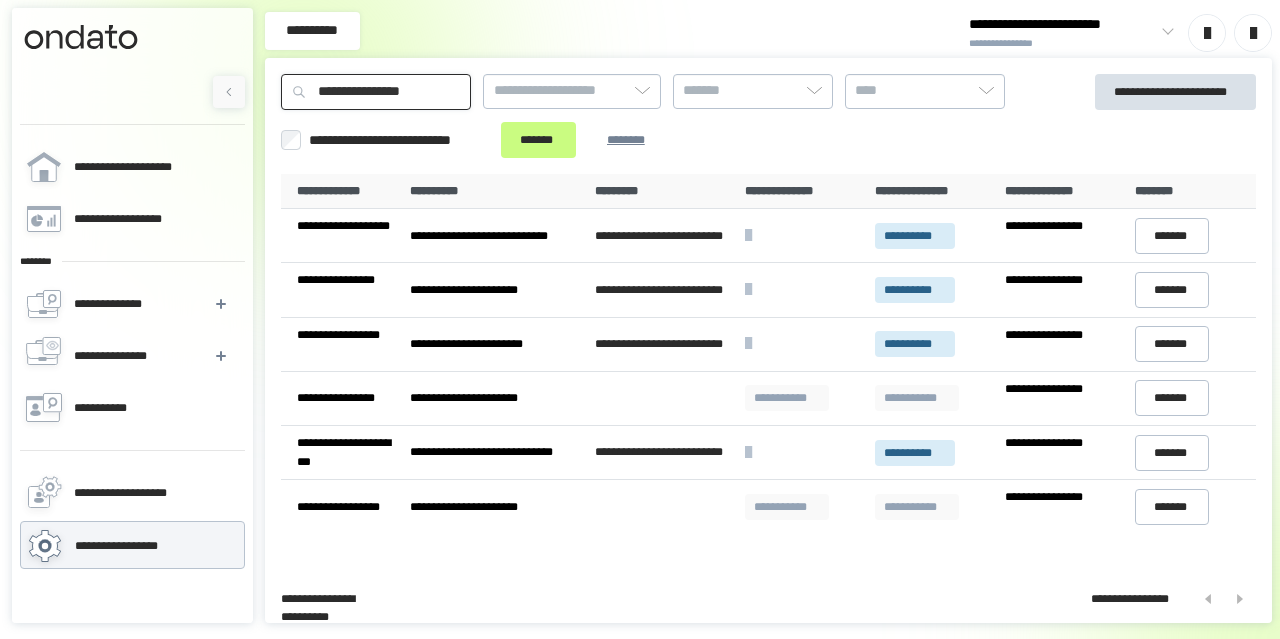 click on "*******" at bounding box center (538, 140) 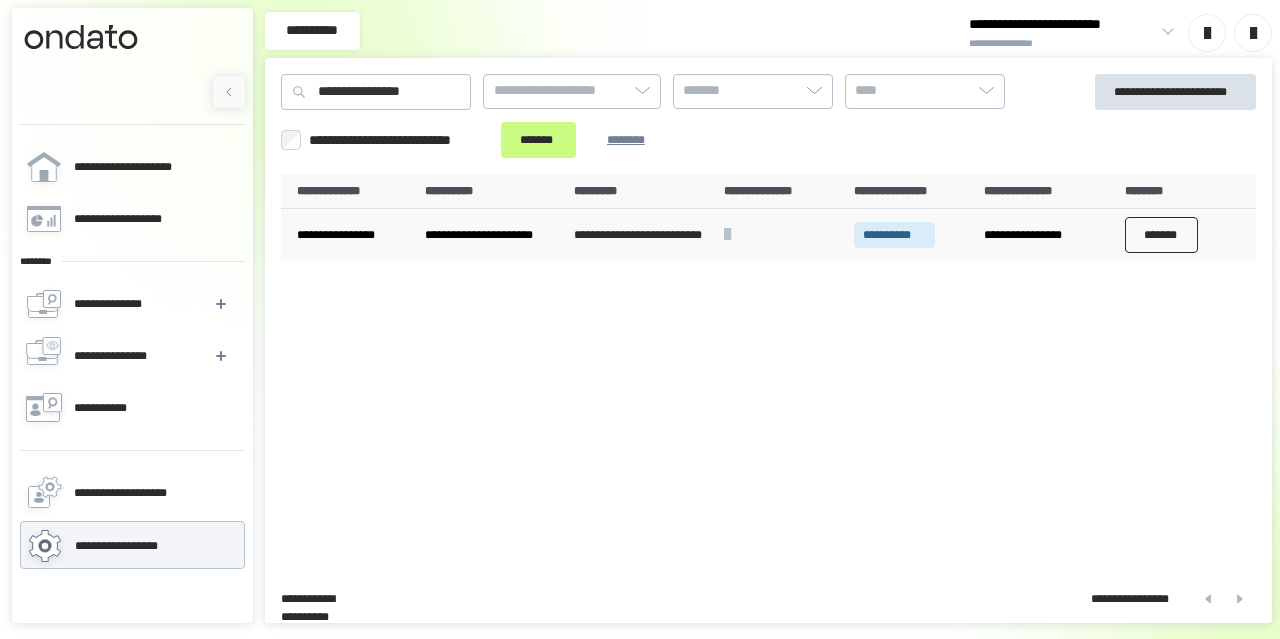click on "*******" at bounding box center (1162, 235) 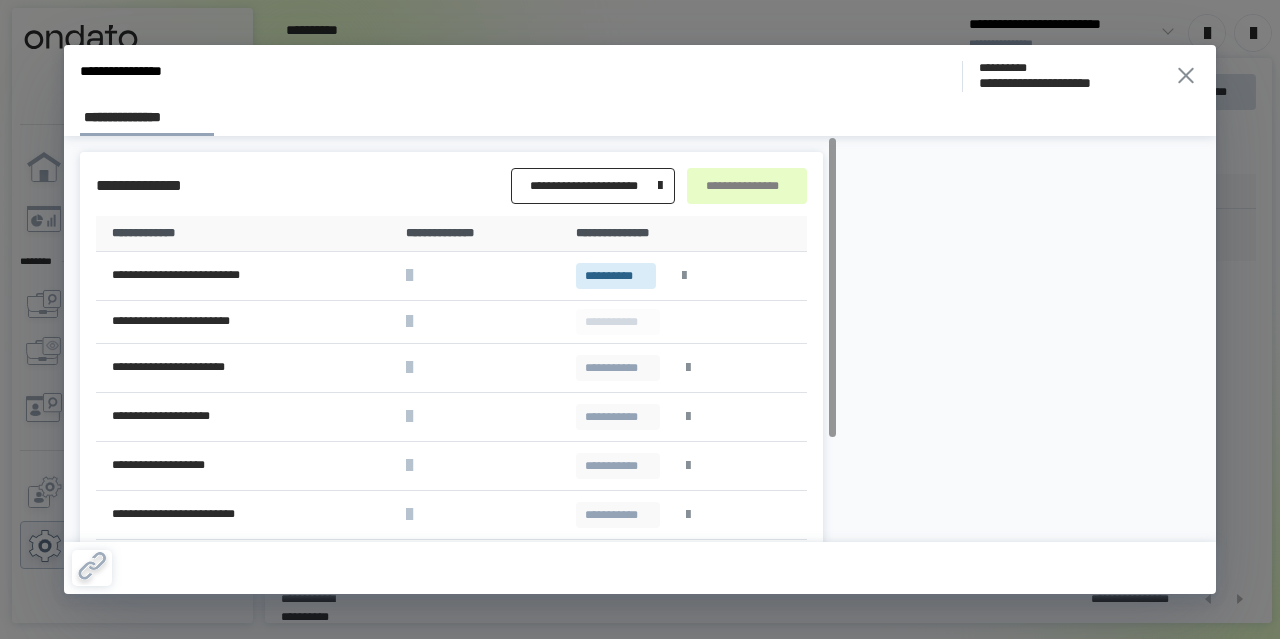 click at bounding box center [660, 186] 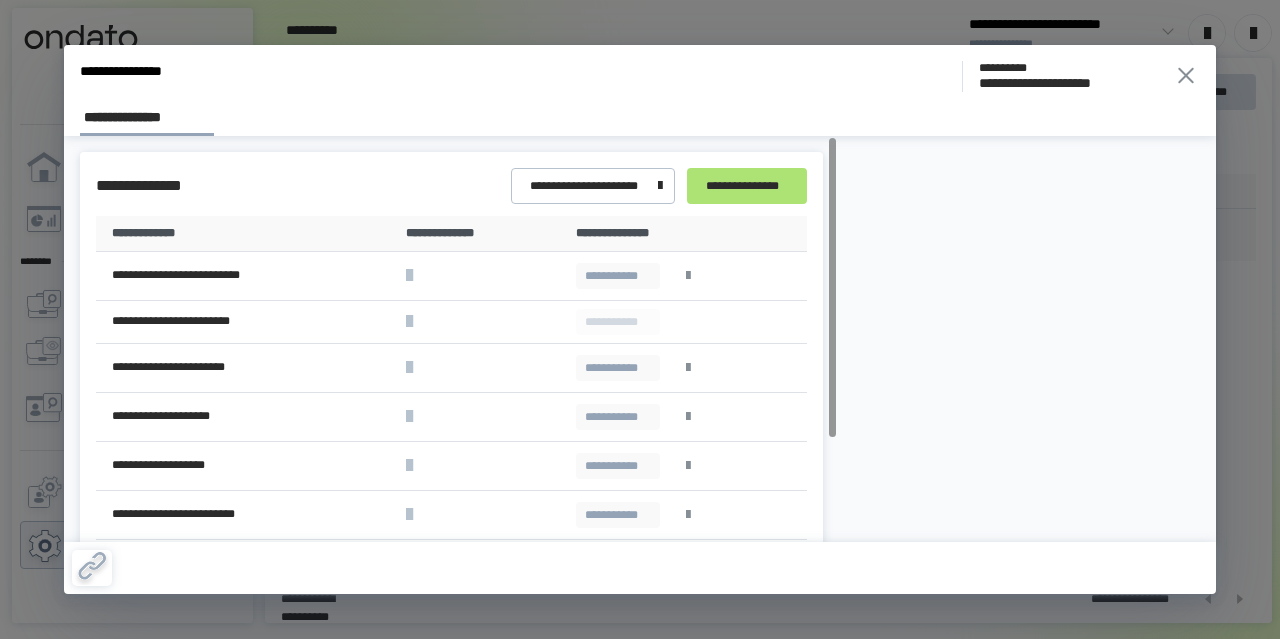 click on "**********" at bounding box center [747, 186] 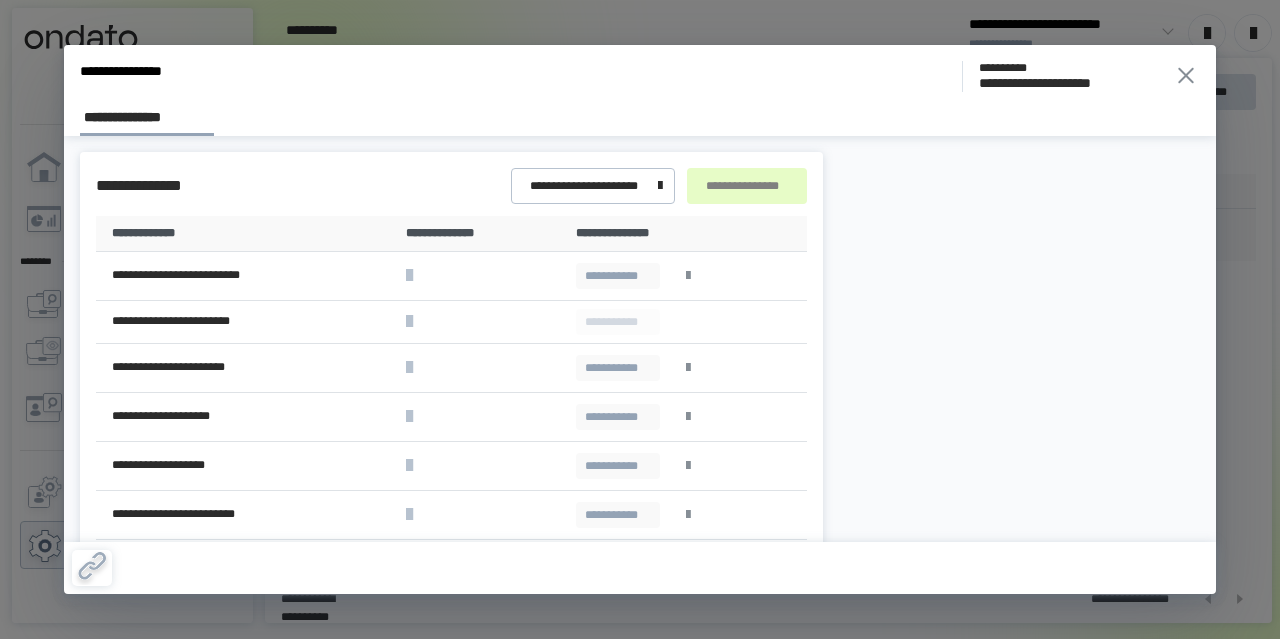 click 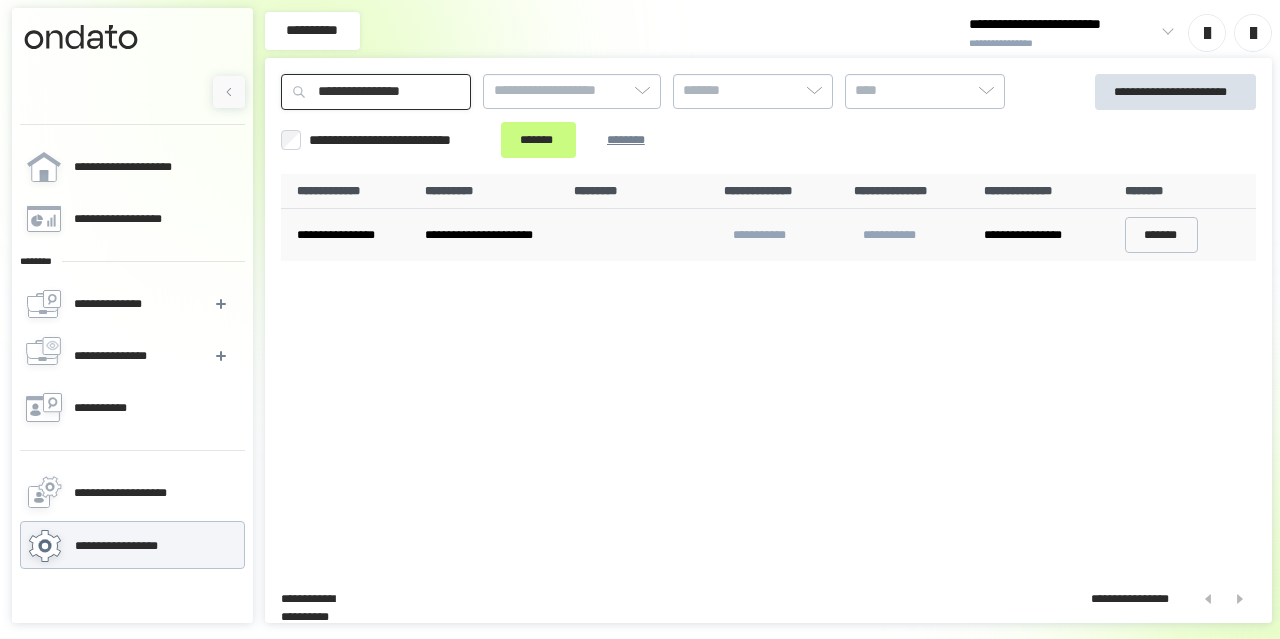 drag, startPoint x: 379, startPoint y: 79, endPoint x: 252, endPoint y: 77, distance: 127.01575 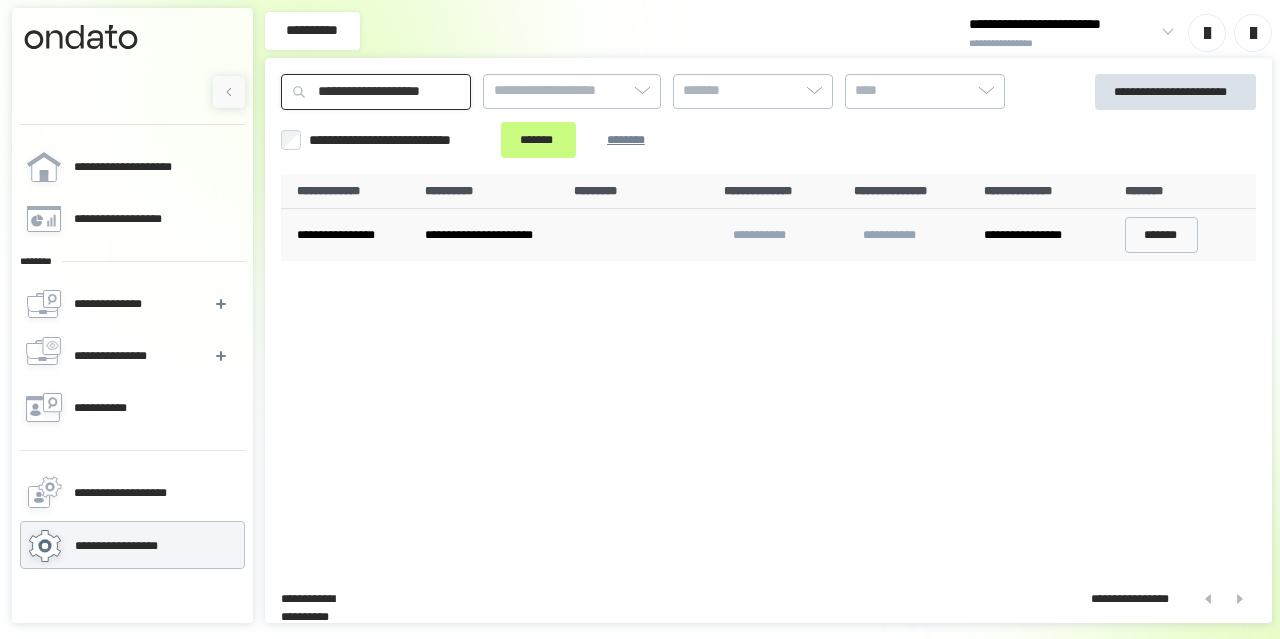 click on "*******" at bounding box center (538, 140) 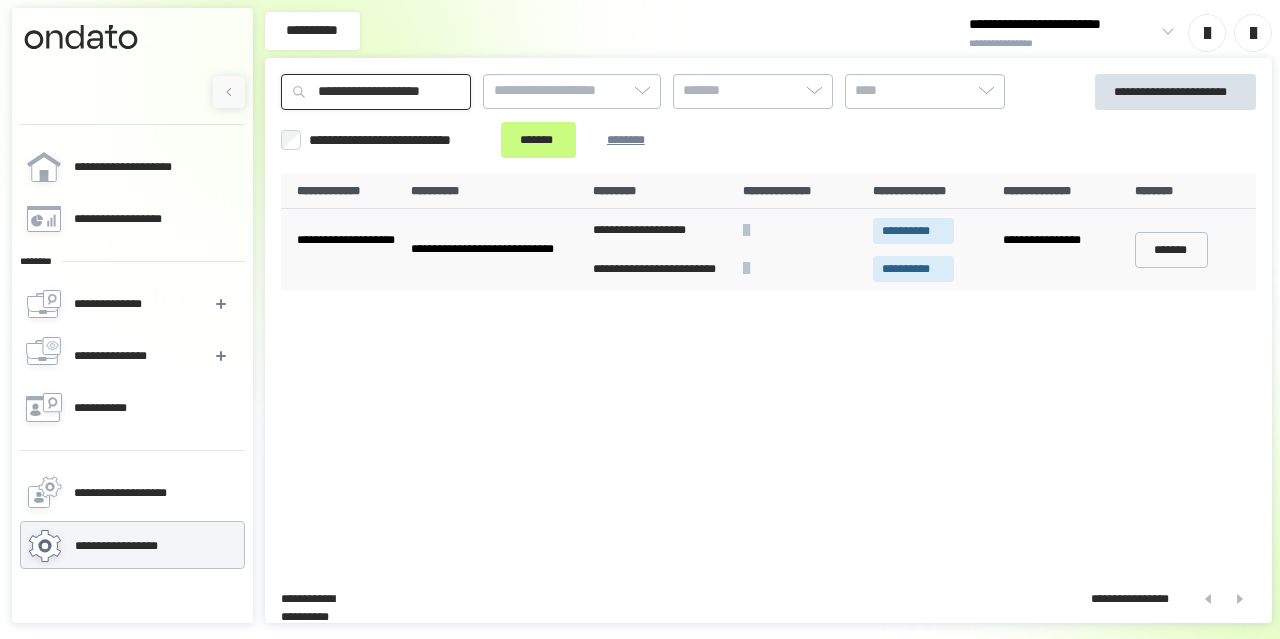 drag, startPoint x: 476, startPoint y: 86, endPoint x: 273, endPoint y: 95, distance: 203.1994 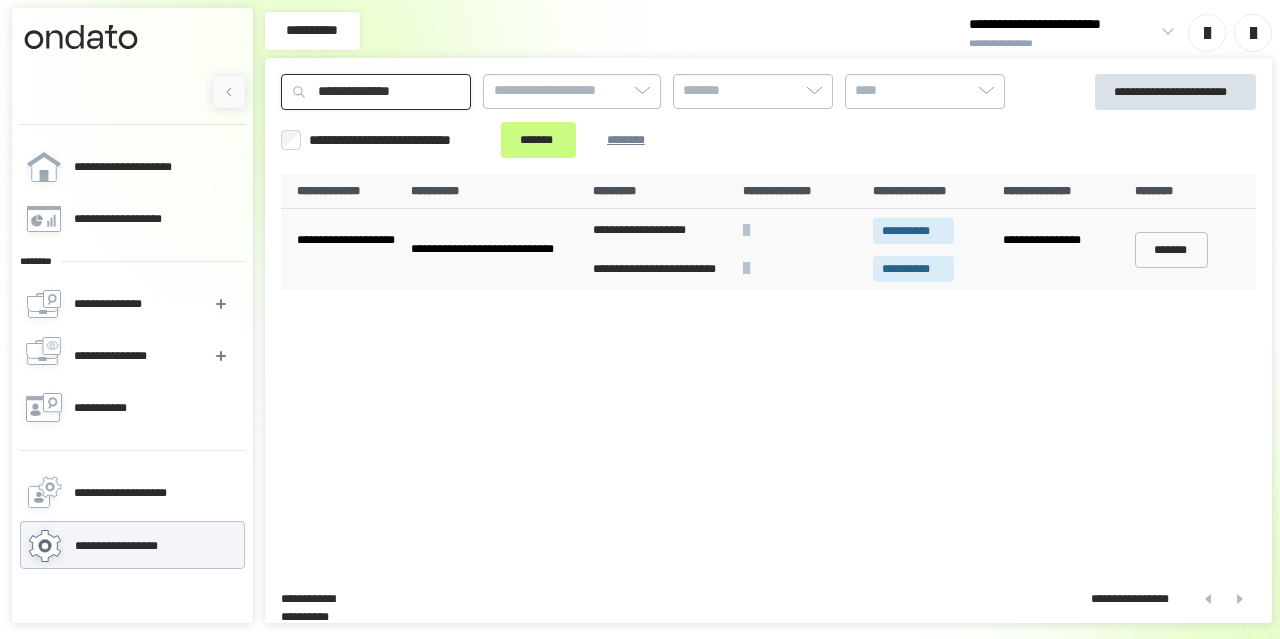 click on "*******" at bounding box center [538, 140] 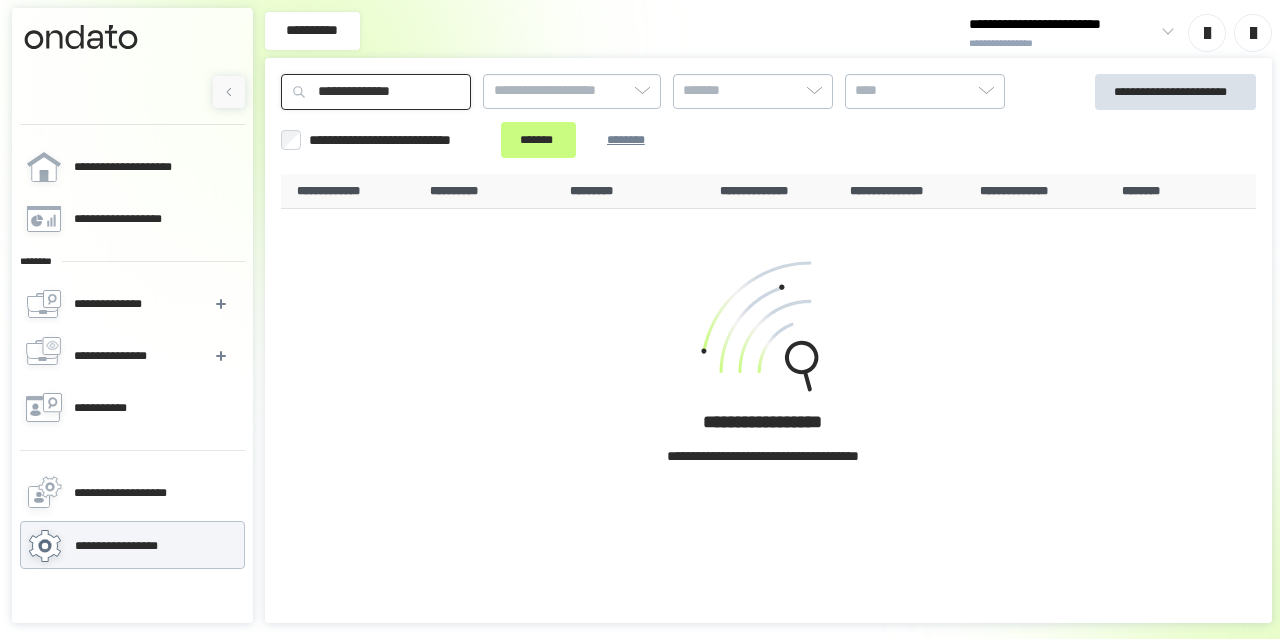 drag, startPoint x: 320, startPoint y: 89, endPoint x: 349, endPoint y: 91, distance: 29.068884 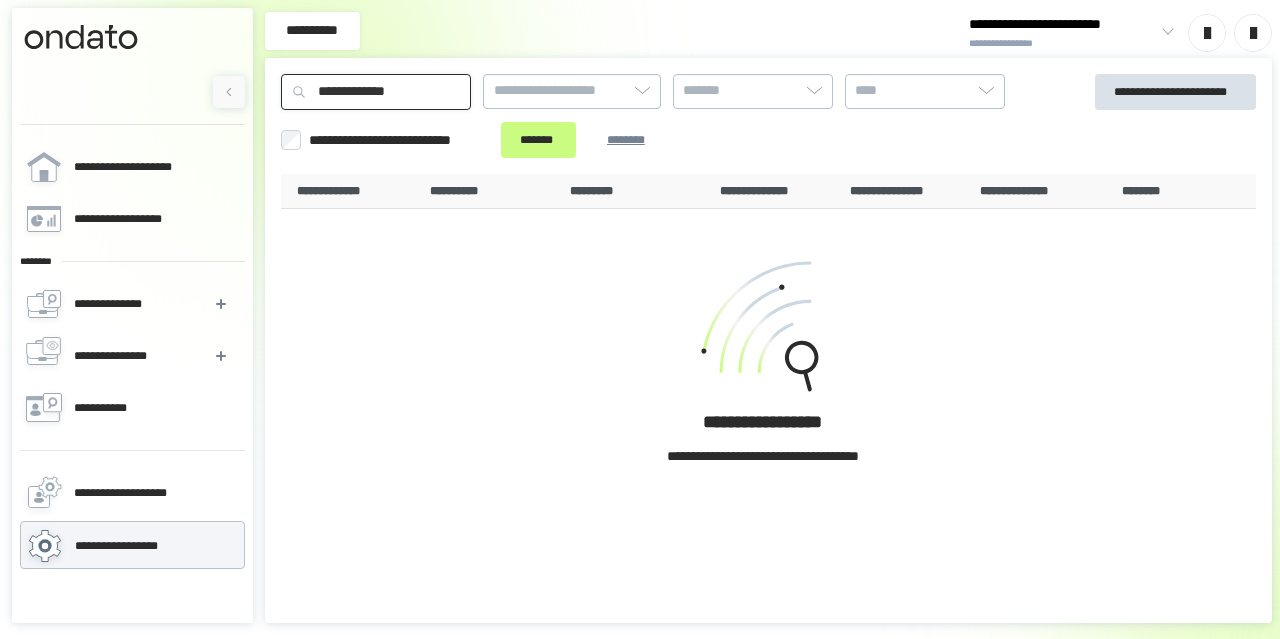 click on "*******" at bounding box center (538, 140) 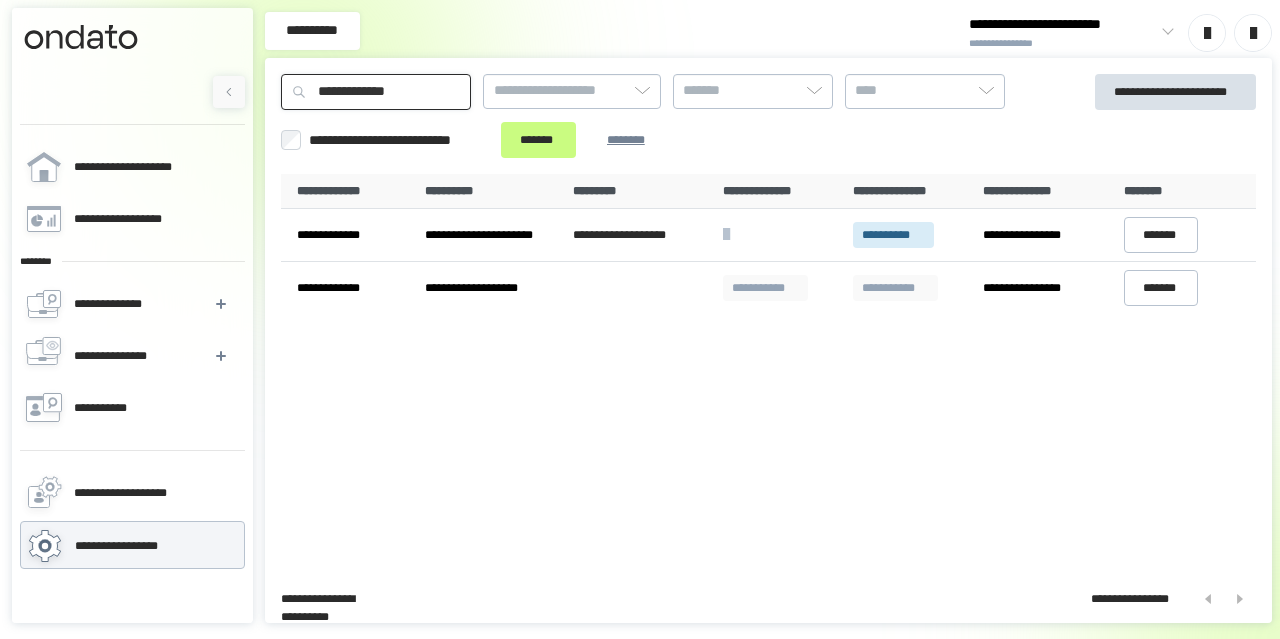 drag, startPoint x: 433, startPoint y: 81, endPoint x: 279, endPoint y: 95, distance: 154.63506 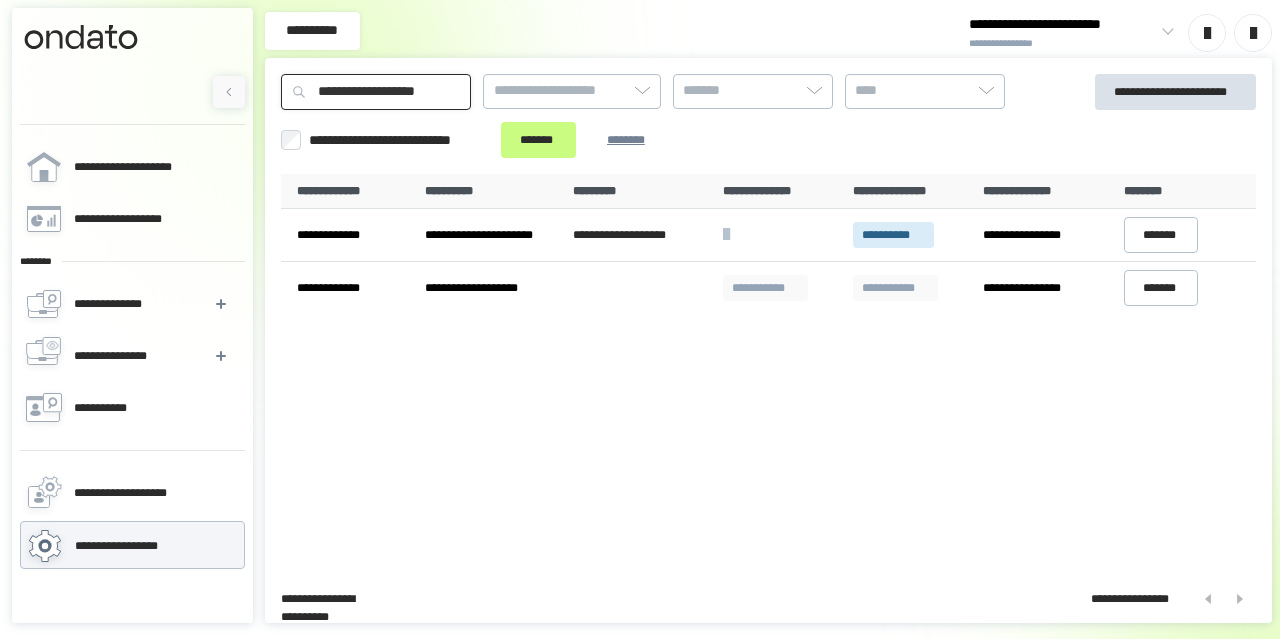 type on "**********" 